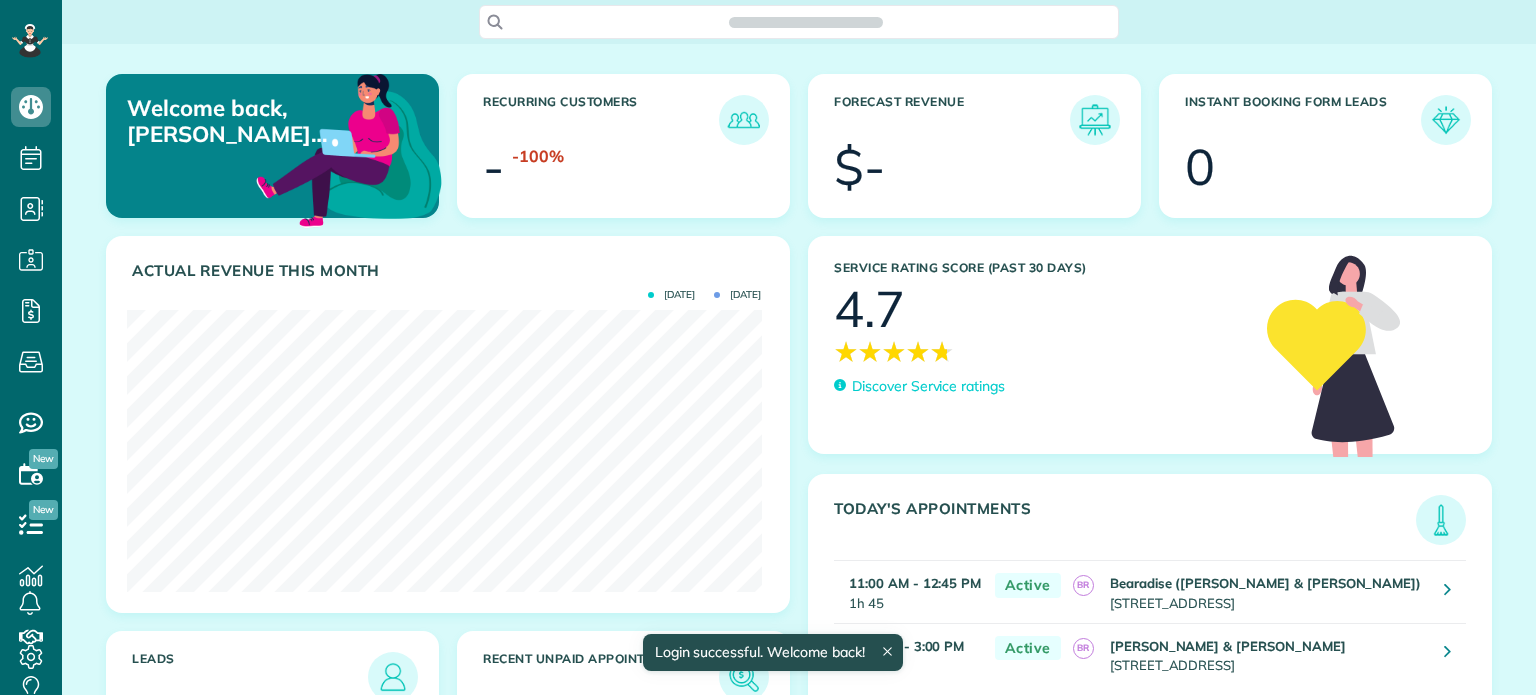 scroll, scrollTop: 0, scrollLeft: 0, axis: both 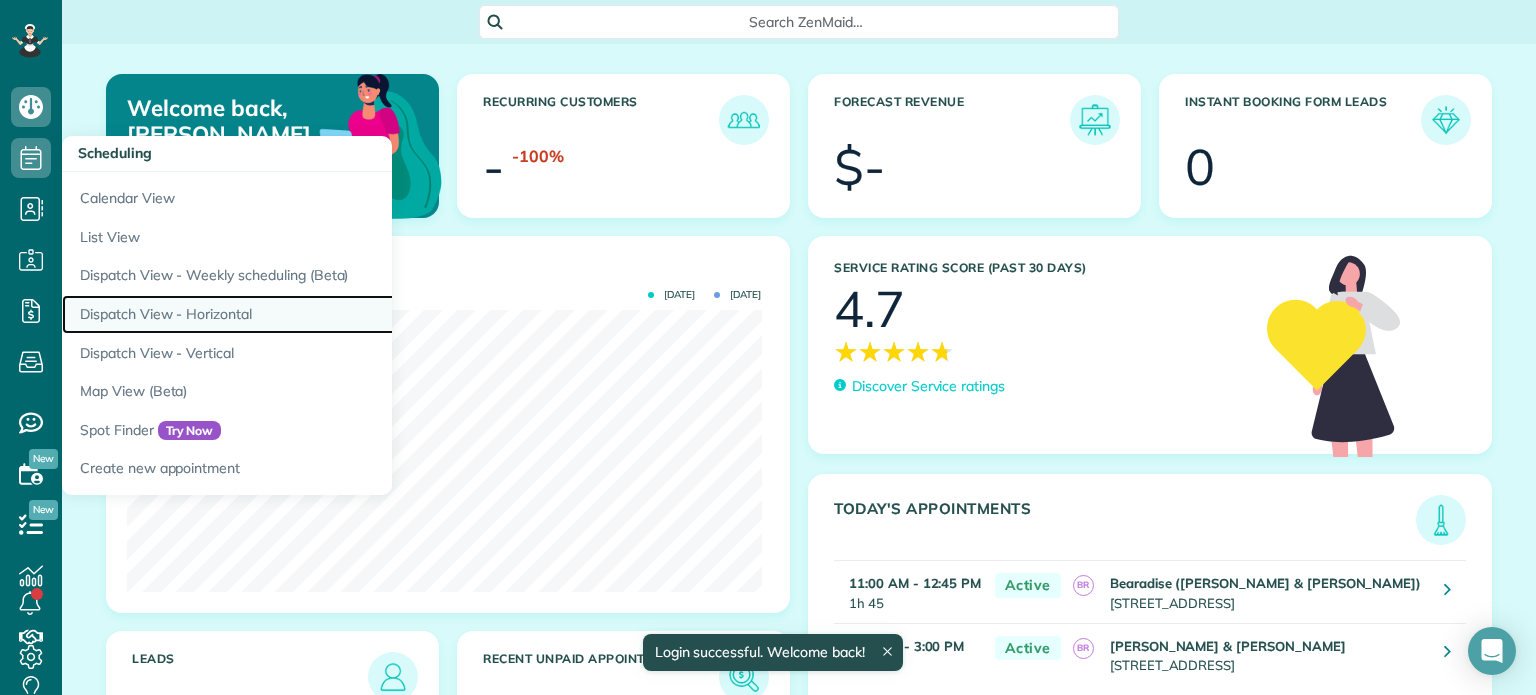 click on "Dispatch View - Horizontal" at bounding box center (312, 314) 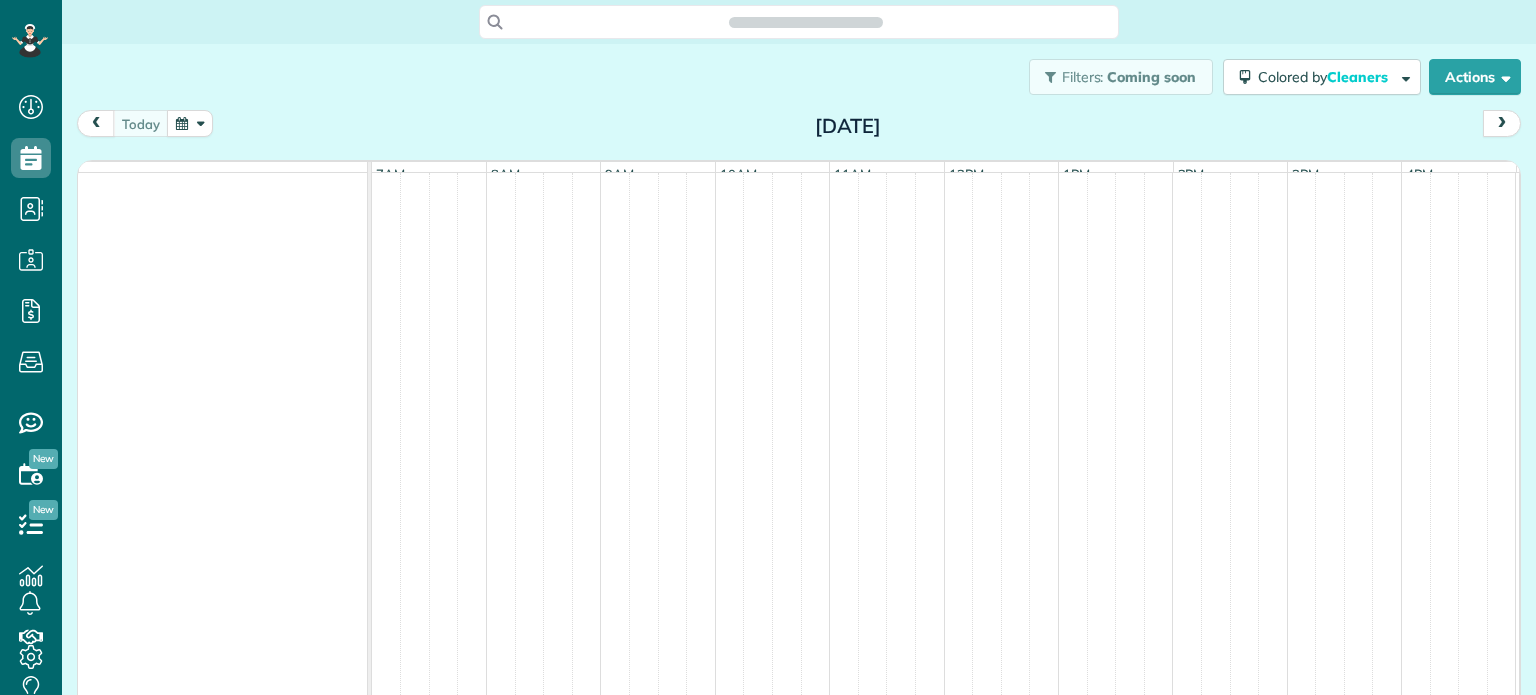 scroll, scrollTop: 0, scrollLeft: 0, axis: both 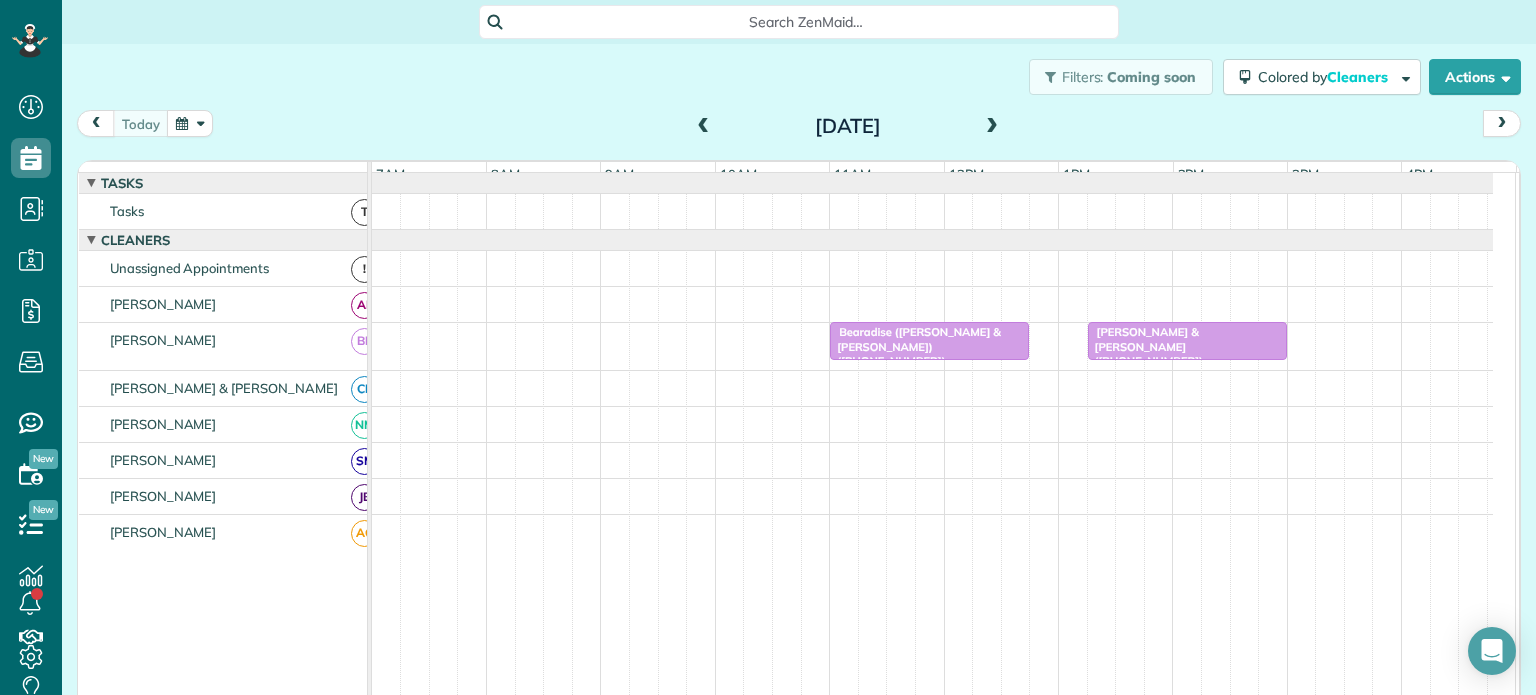 click at bounding box center (704, 127) 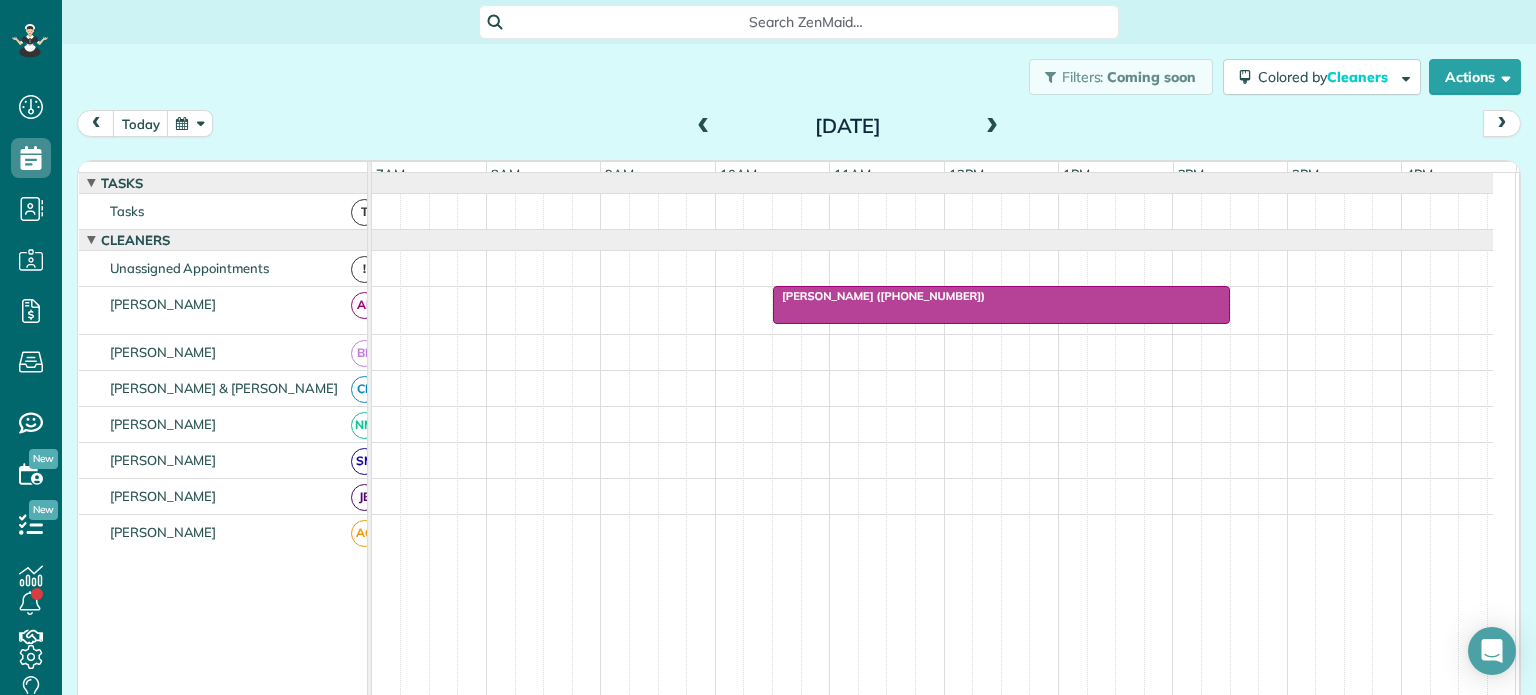 click on "[PERSON_NAME] ([PHONE_NUMBER])" at bounding box center (879, 296) 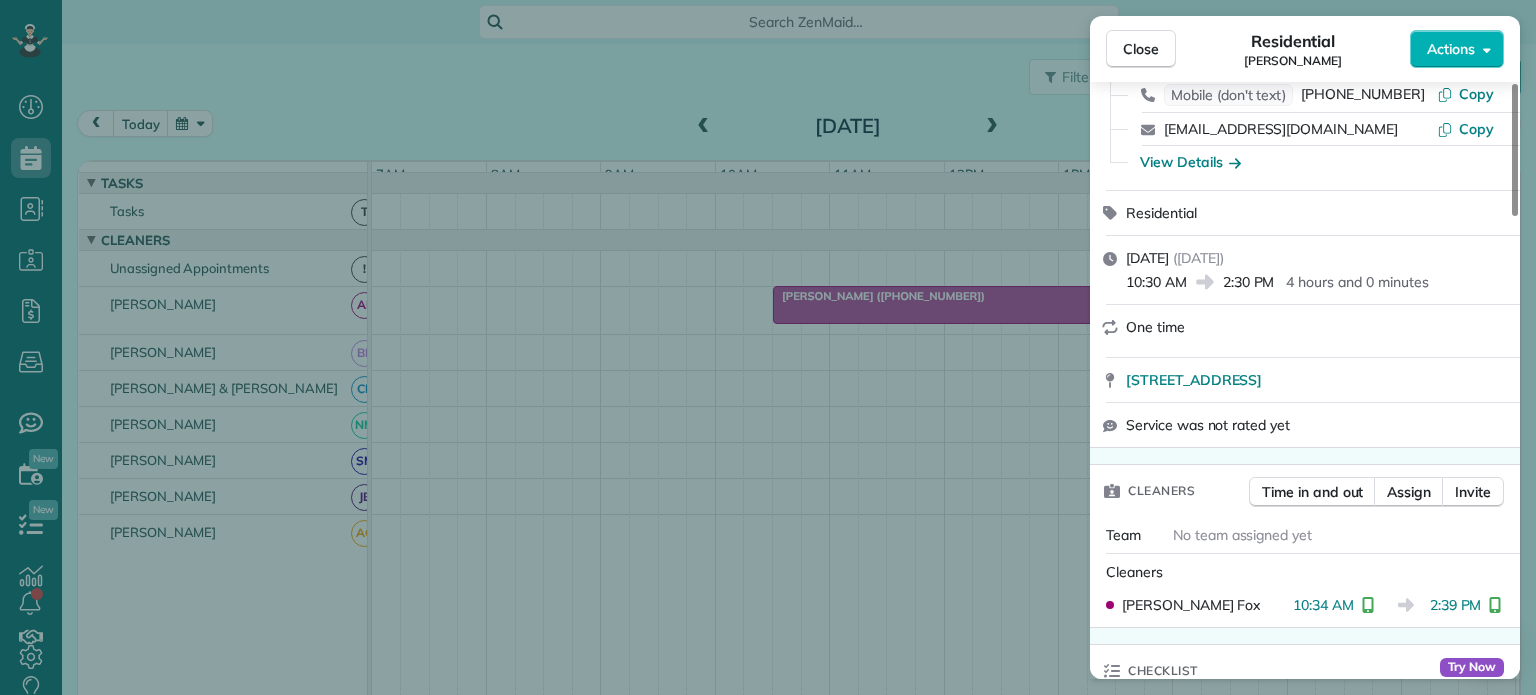 scroll, scrollTop: 300, scrollLeft: 0, axis: vertical 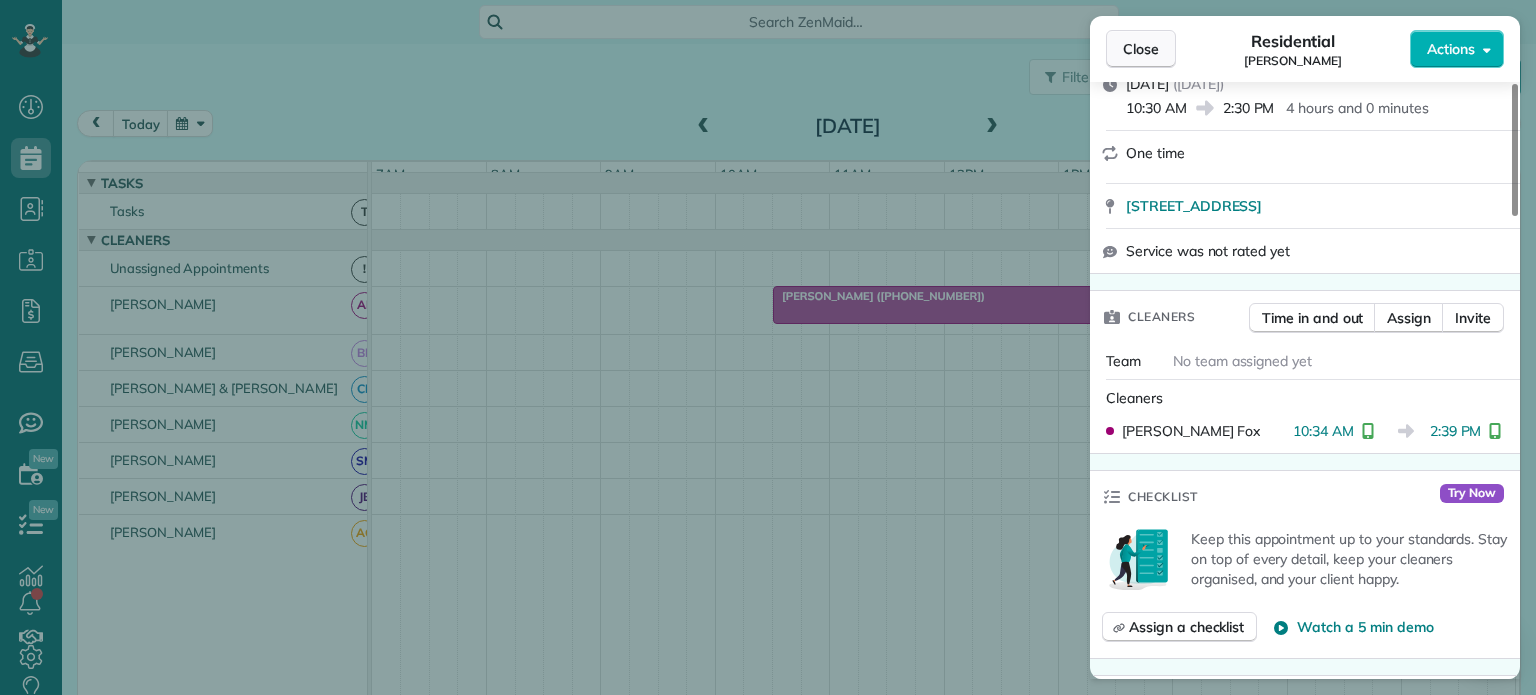 click on "Close" at bounding box center (1141, 49) 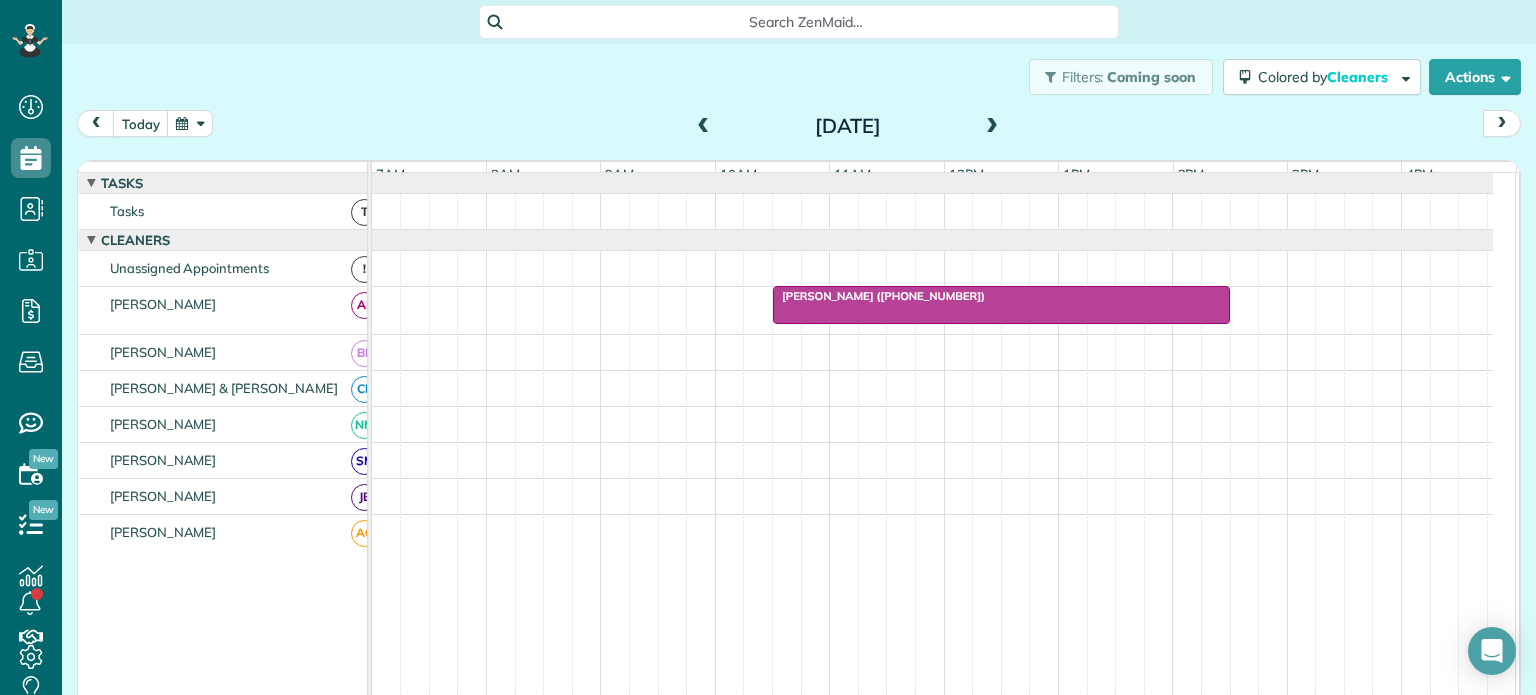 click at bounding box center [992, 127] 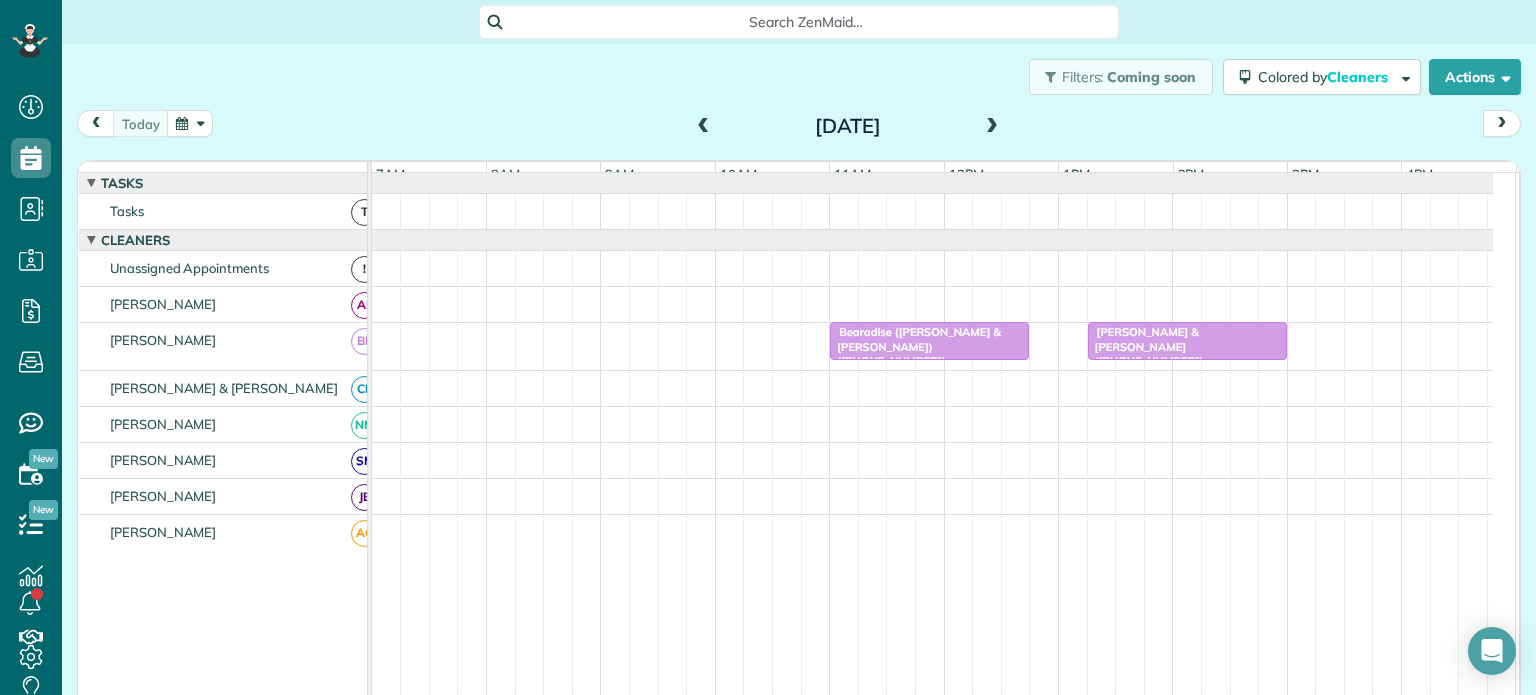 click on "Bearadise ([PERSON_NAME] & [PERSON_NAME]) ([PHONE_NUMBER])" at bounding box center [915, 346] 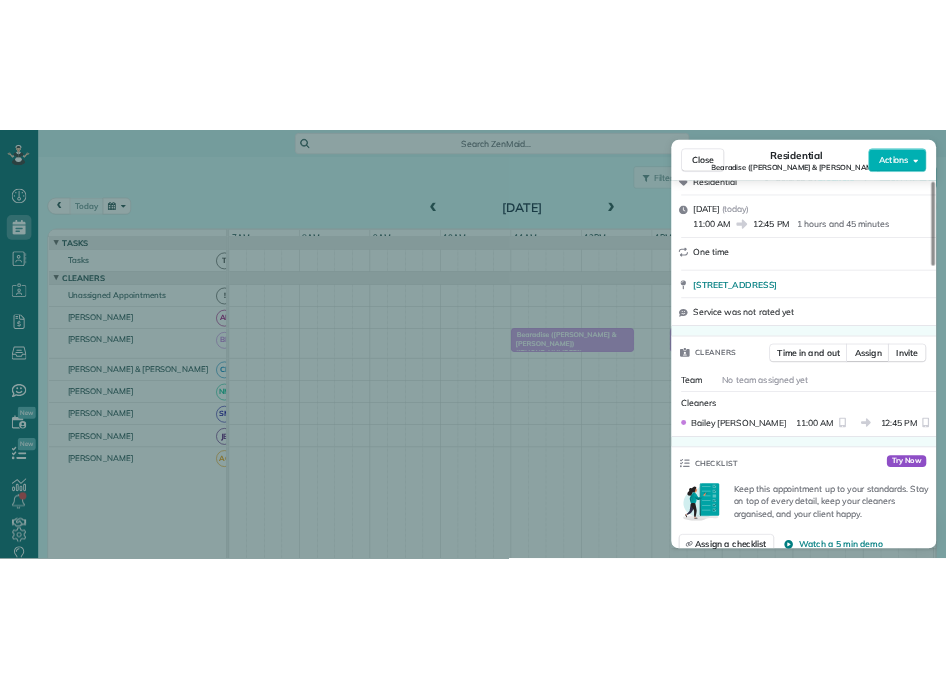 scroll, scrollTop: 300, scrollLeft: 0, axis: vertical 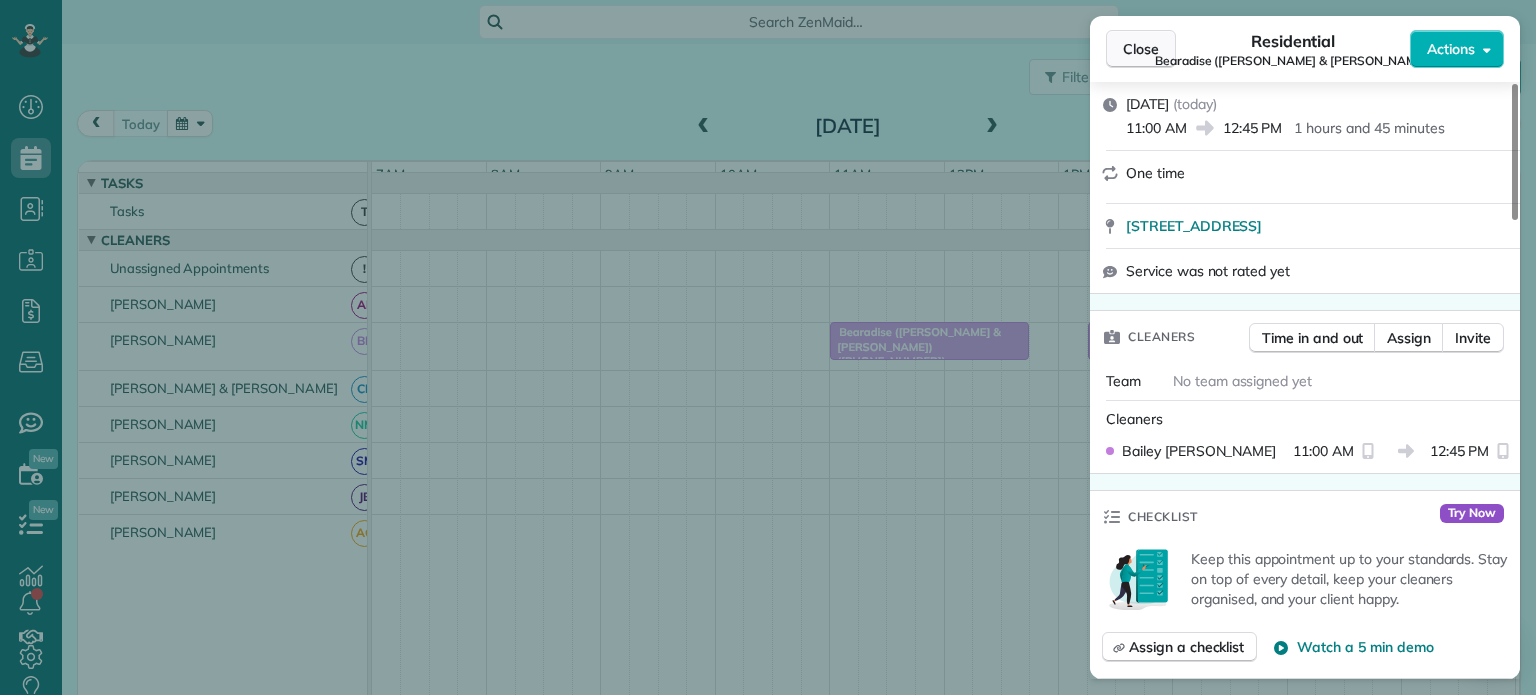 click on "Close" at bounding box center (1141, 49) 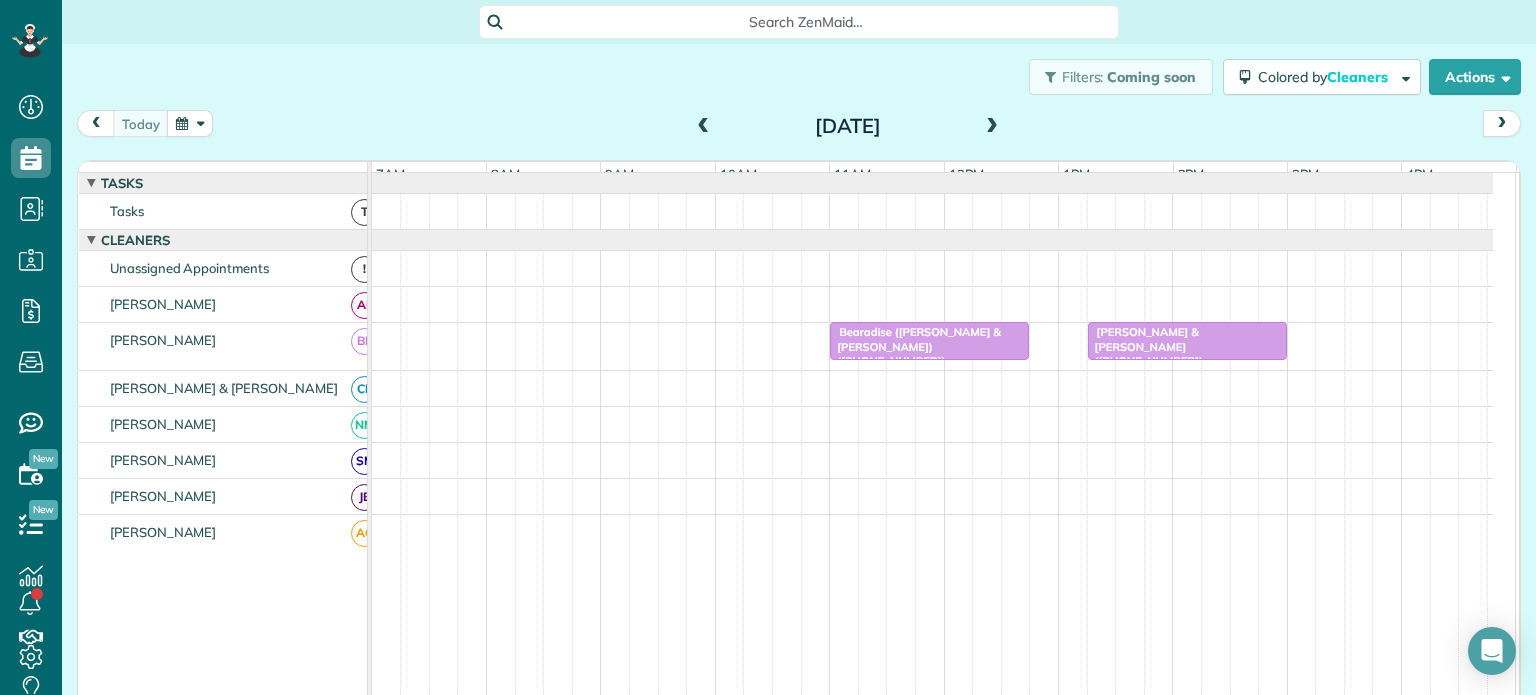 click at bounding box center [992, 127] 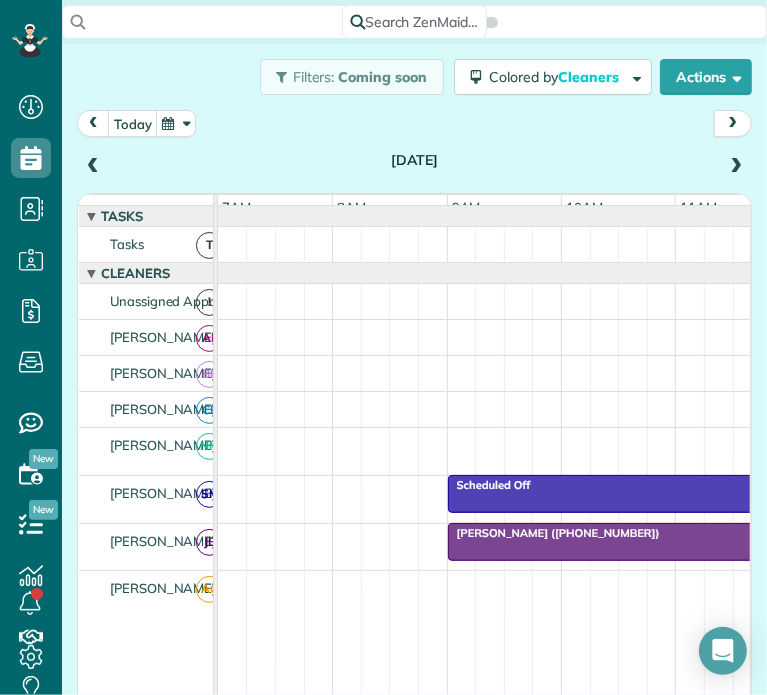 scroll, scrollTop: 695, scrollLeft: 61, axis: both 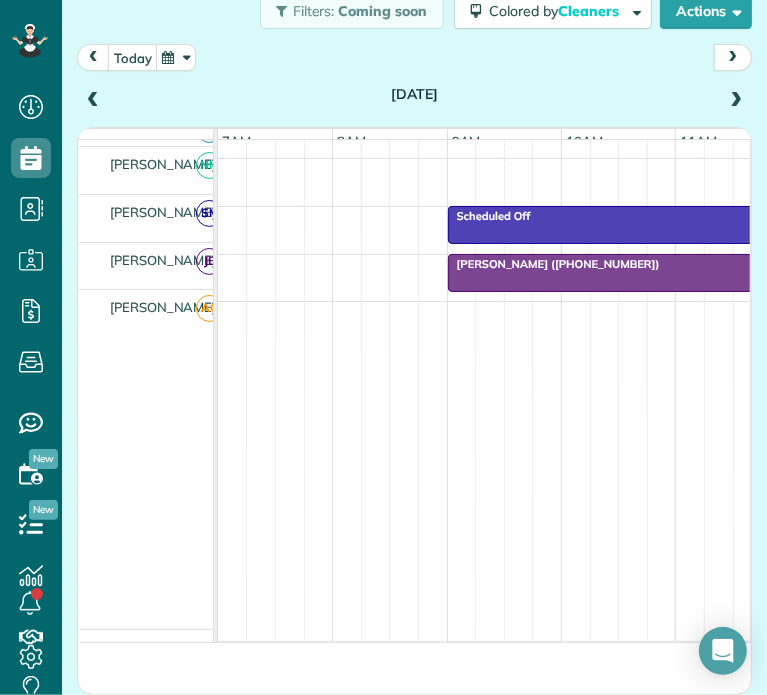 drag, startPoint x: 304, startPoint y: 641, endPoint x: 344, endPoint y: 646, distance: 40.311287 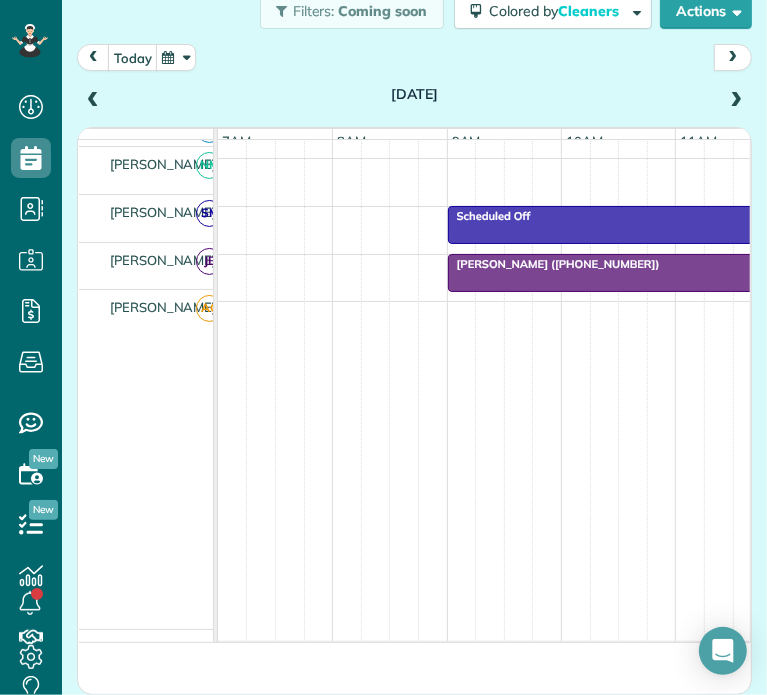 scroll, scrollTop: 215, scrollLeft: 293, axis: both 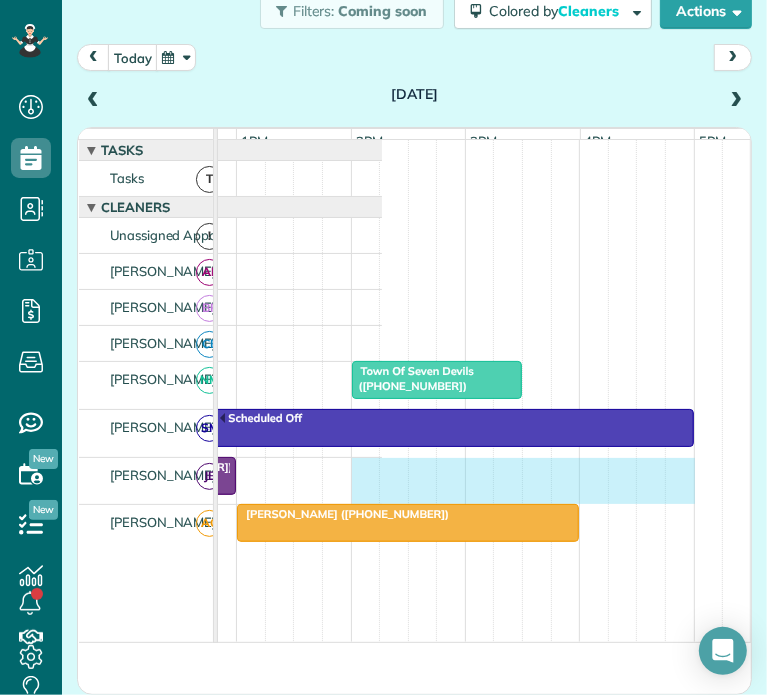 drag, startPoint x: 352, startPoint y: 475, endPoint x: 667, endPoint y: 503, distance: 316.242 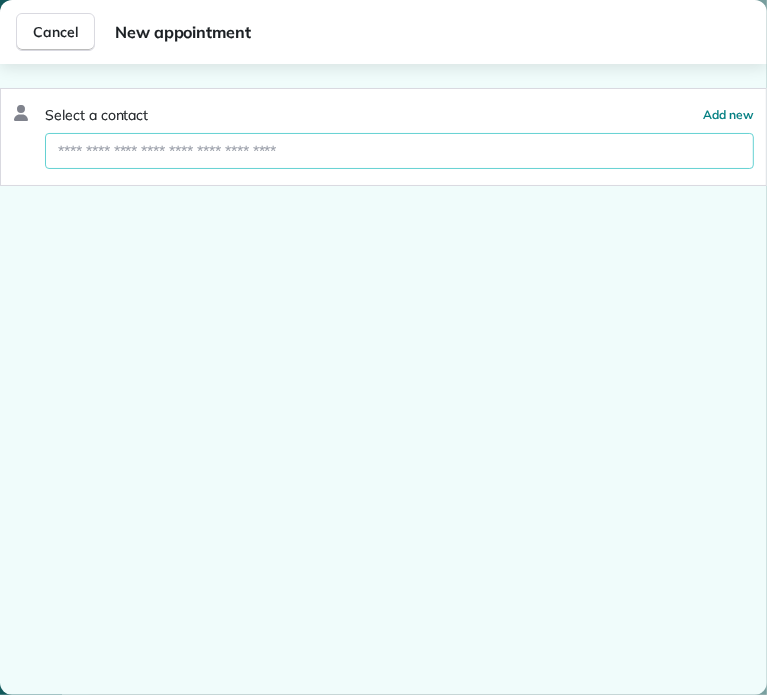 click at bounding box center (399, 151) 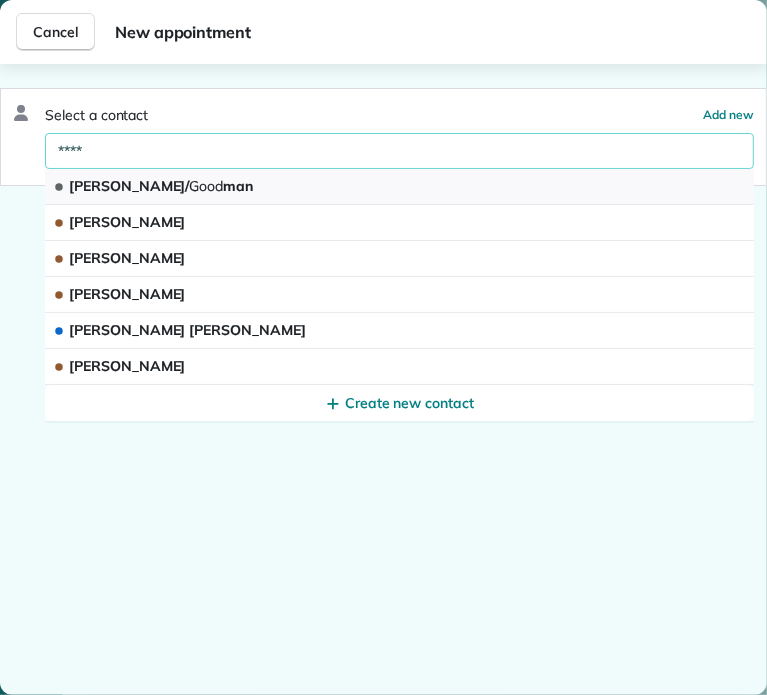 type on "****" 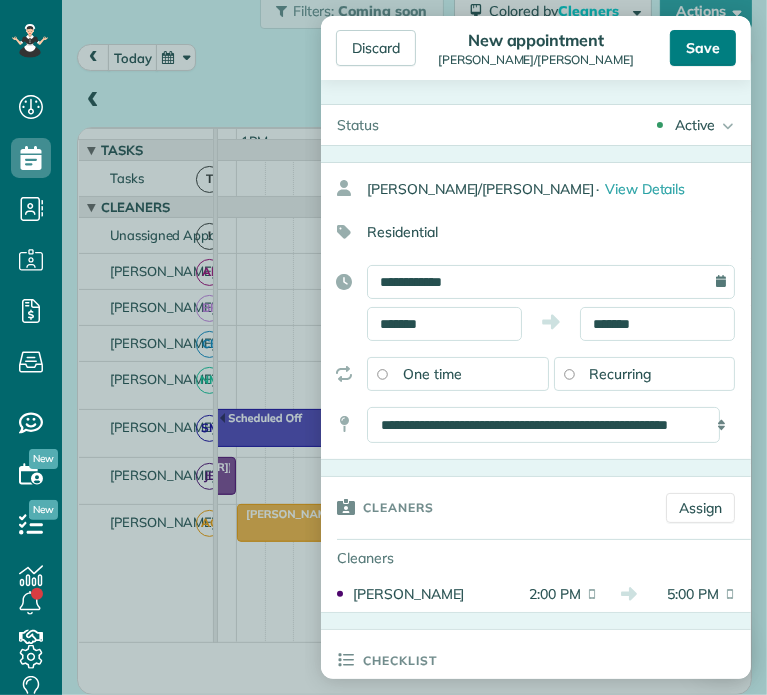 click on "Save" at bounding box center [703, 48] 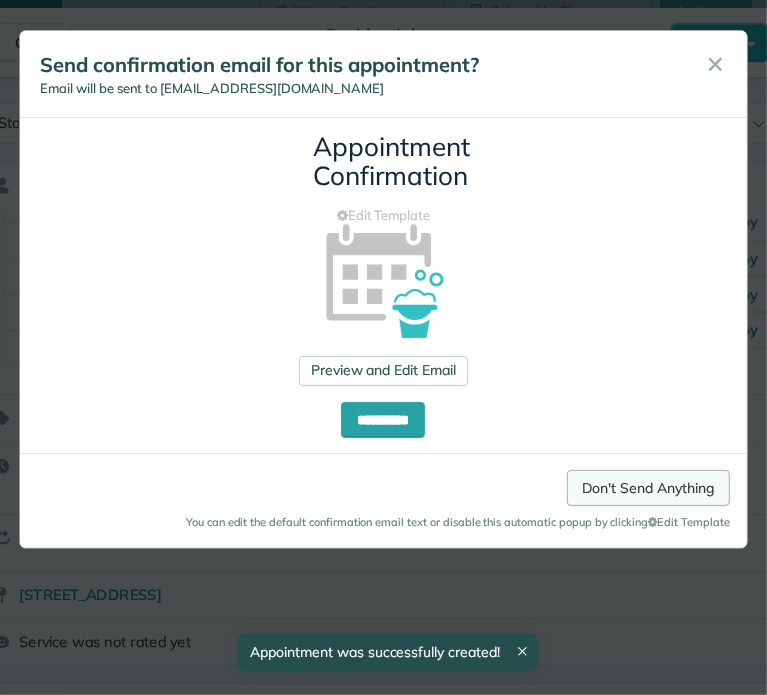click on "Don't Send Anything" at bounding box center (648, 488) 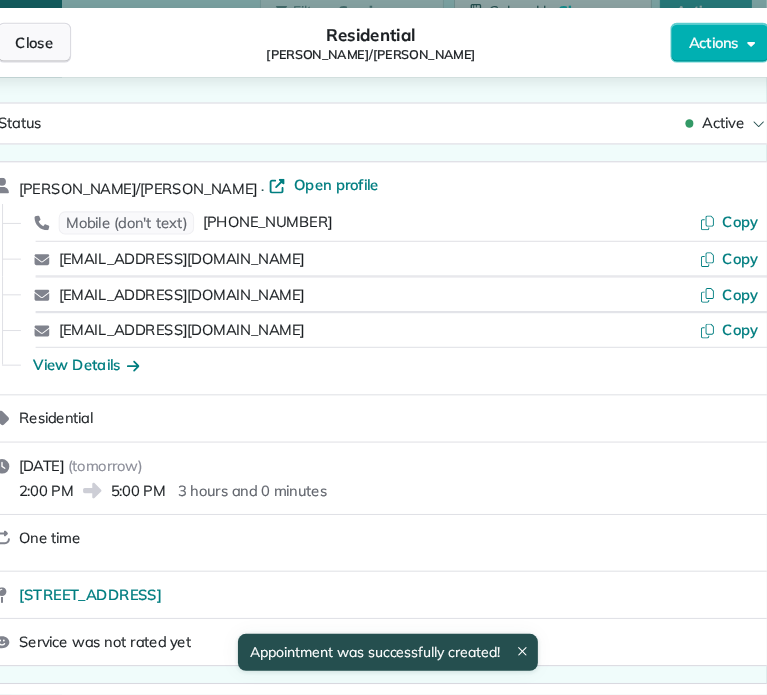 click on "Close" at bounding box center [34, 42] 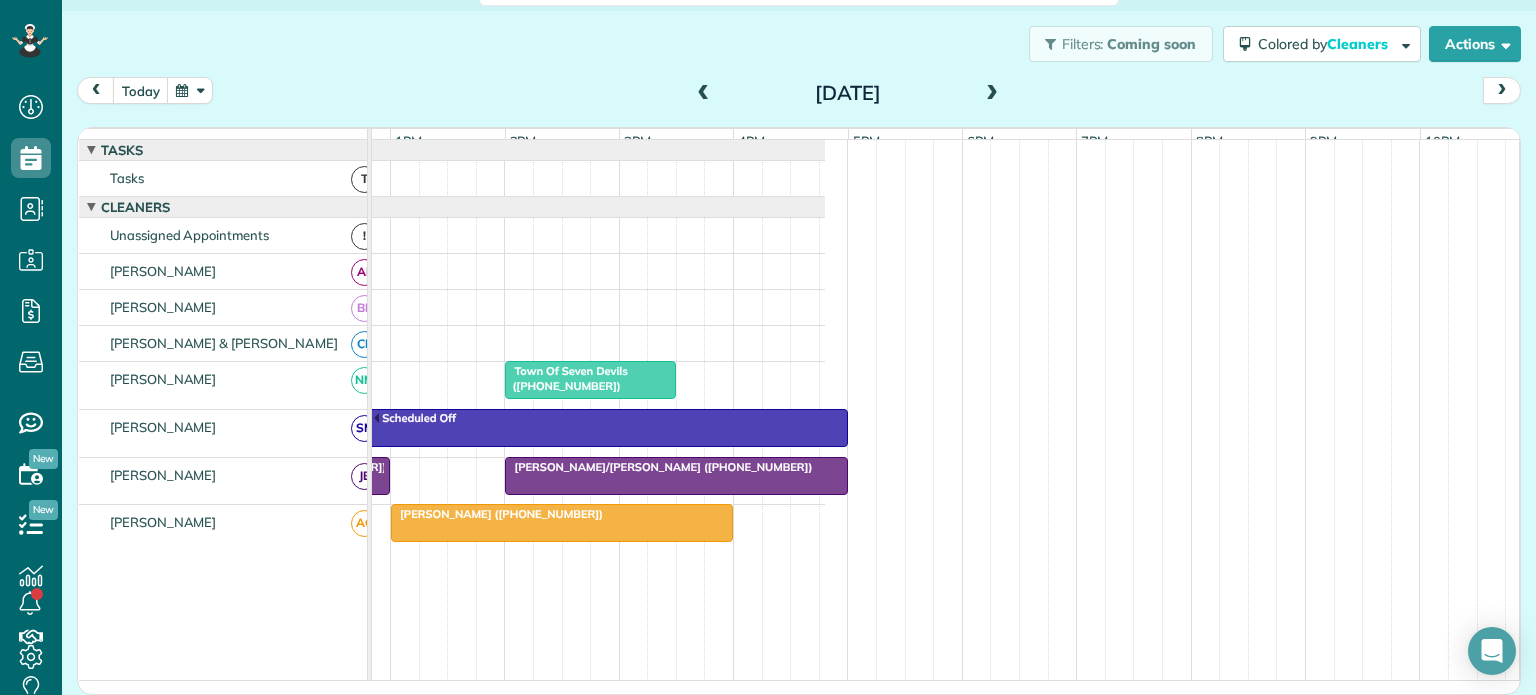 click at bounding box center [190, 90] 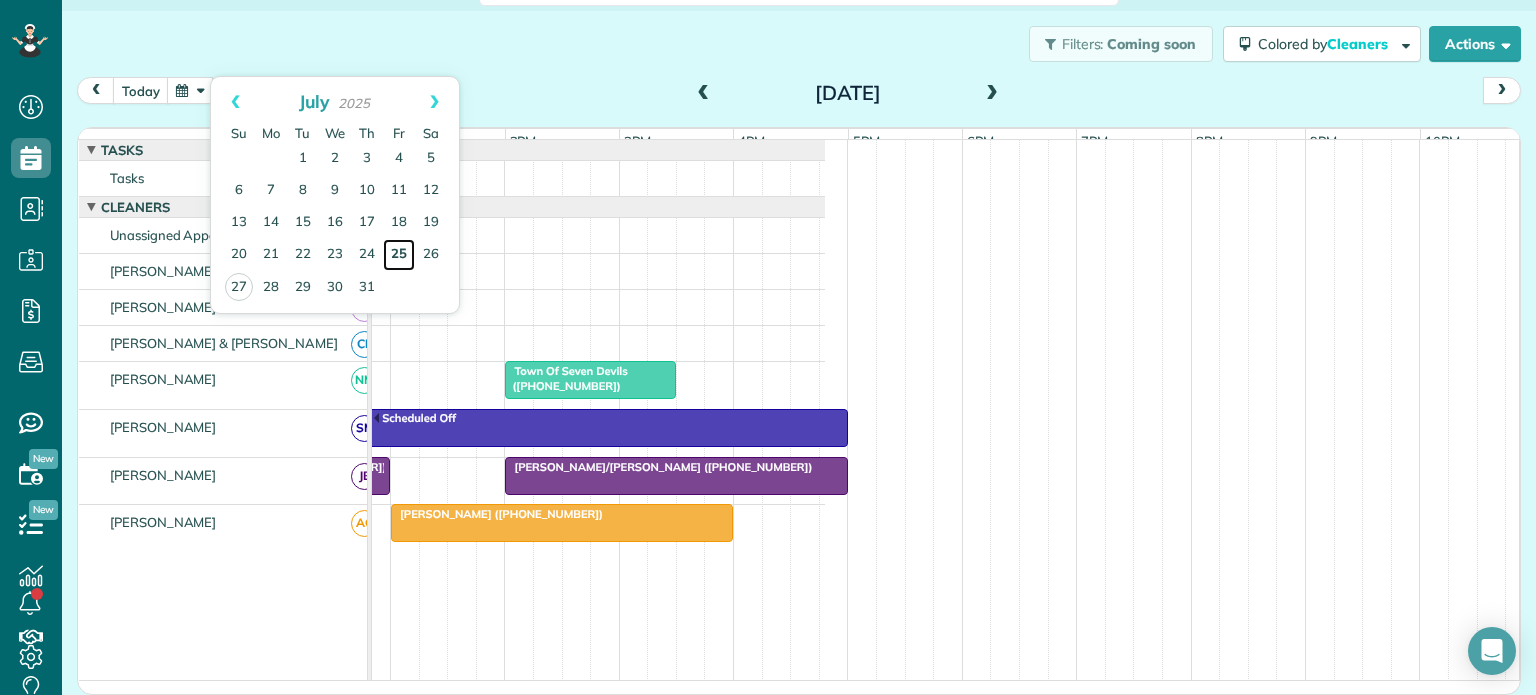 click on "25" at bounding box center [399, 255] 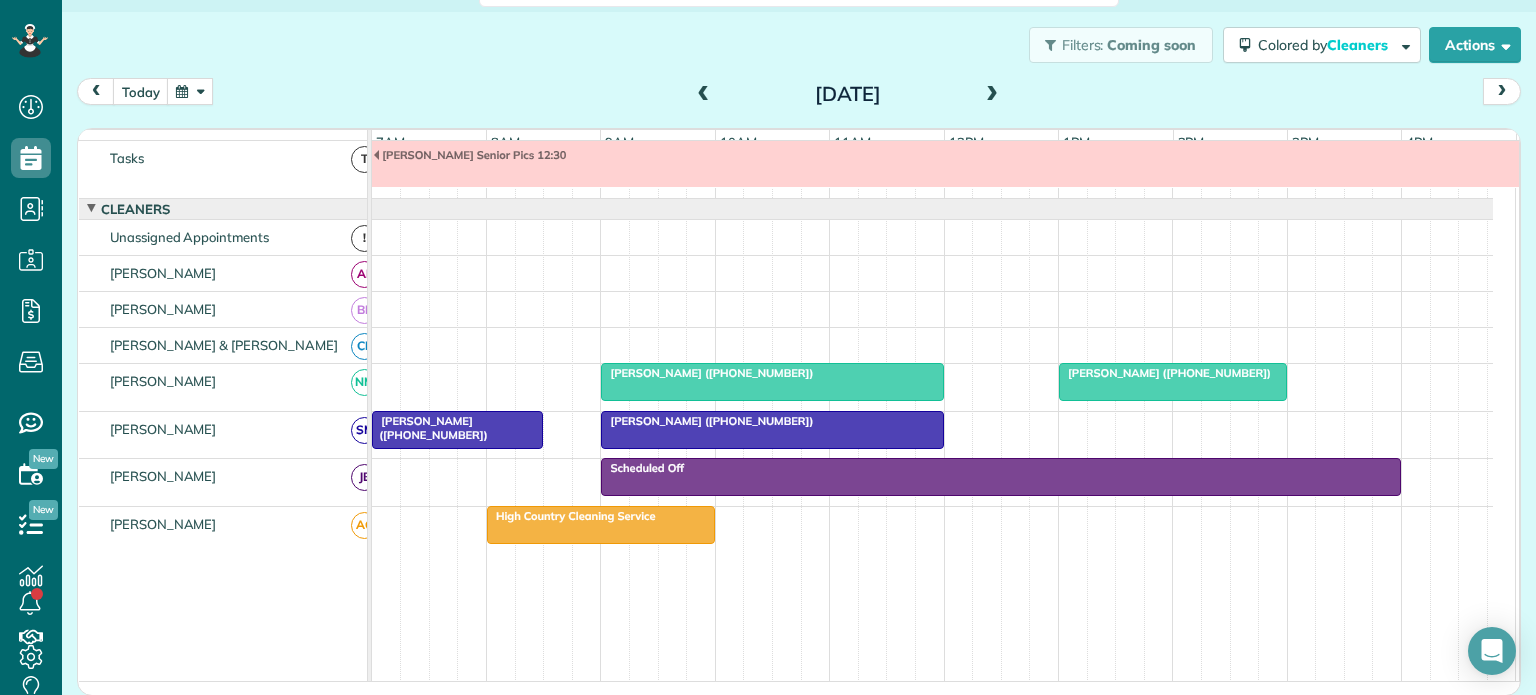click at bounding box center [992, 95] 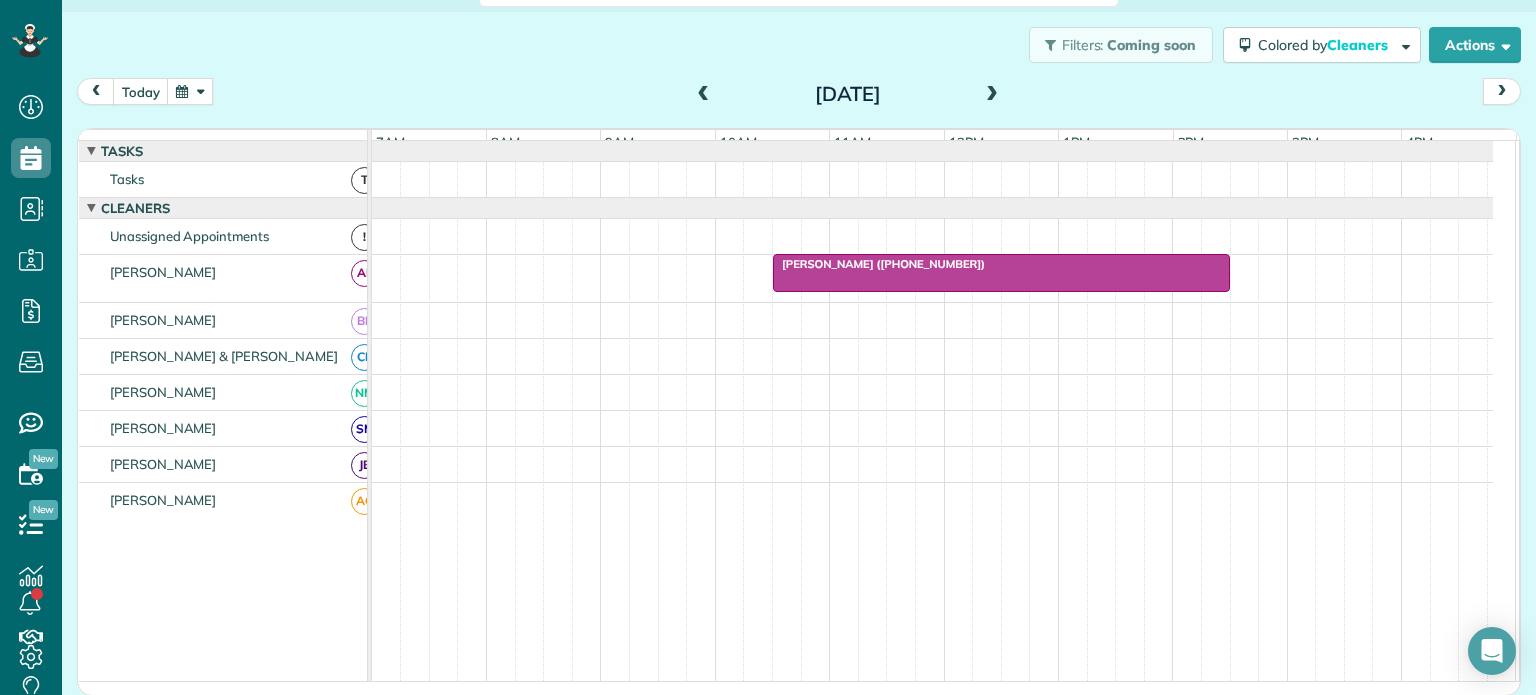 click at bounding box center (992, 95) 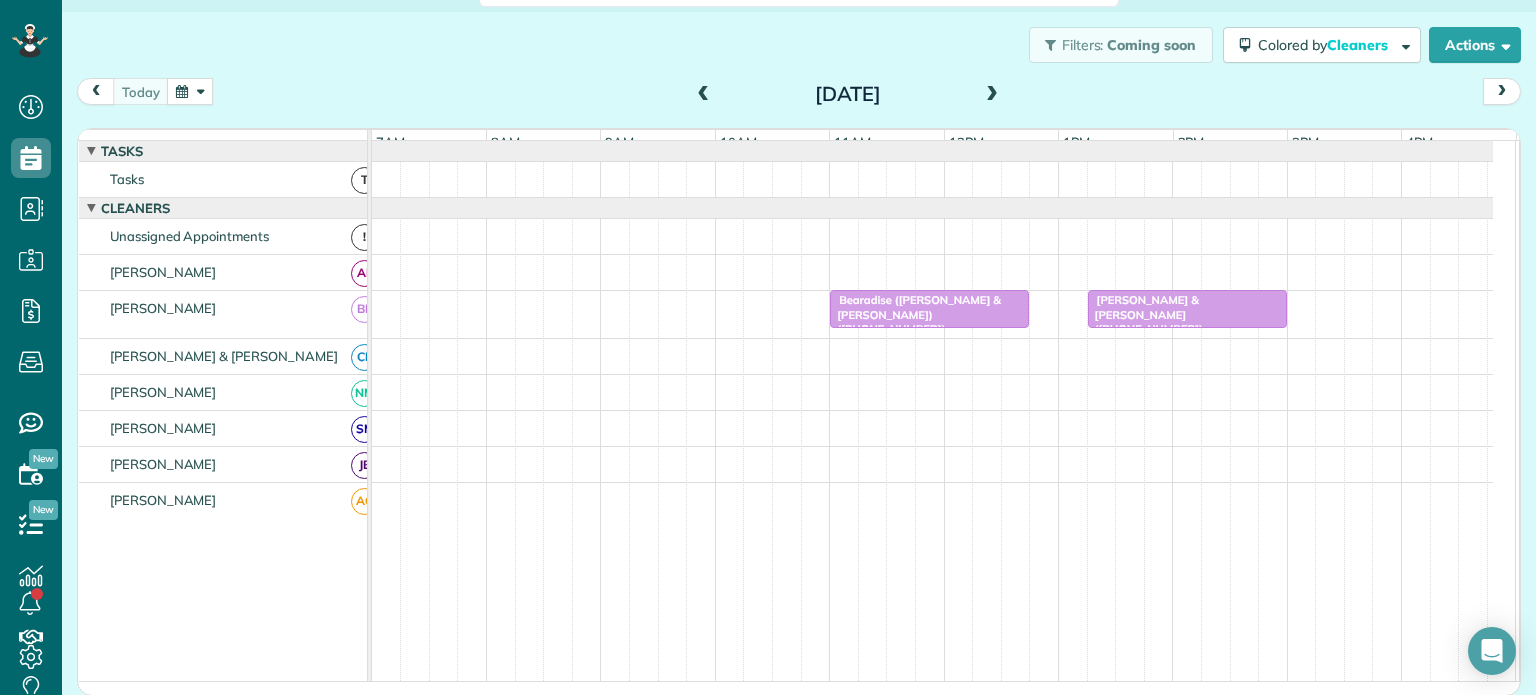 click at bounding box center (992, 95) 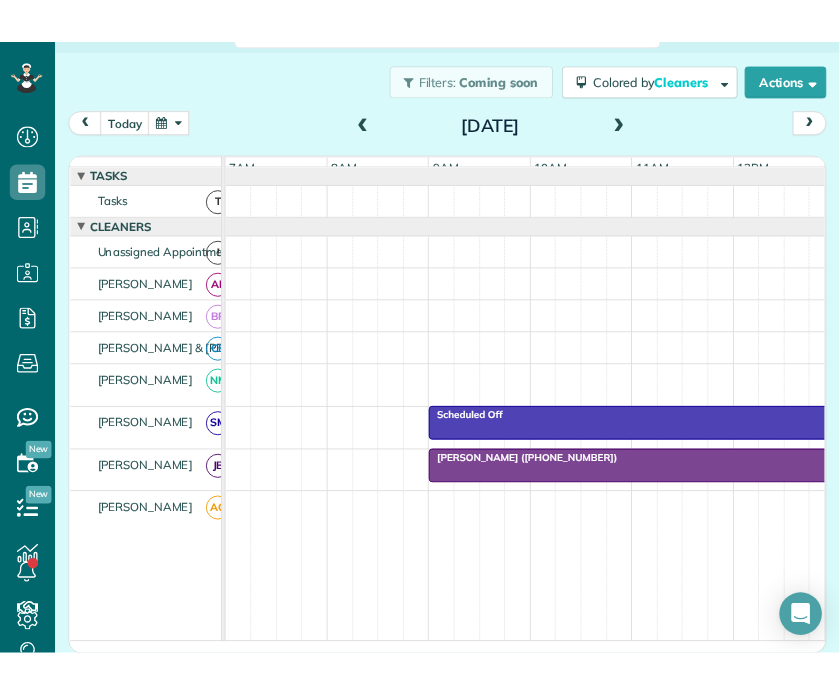 scroll, scrollTop: 695, scrollLeft: 61, axis: both 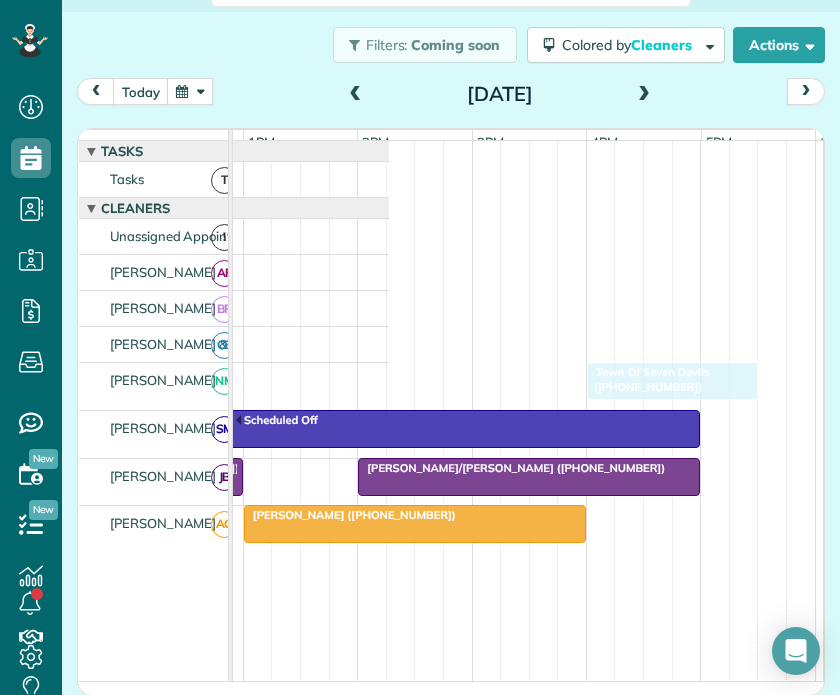 drag, startPoint x: 416, startPoint y: 386, endPoint x: 634, endPoint y: 389, distance: 218.02065 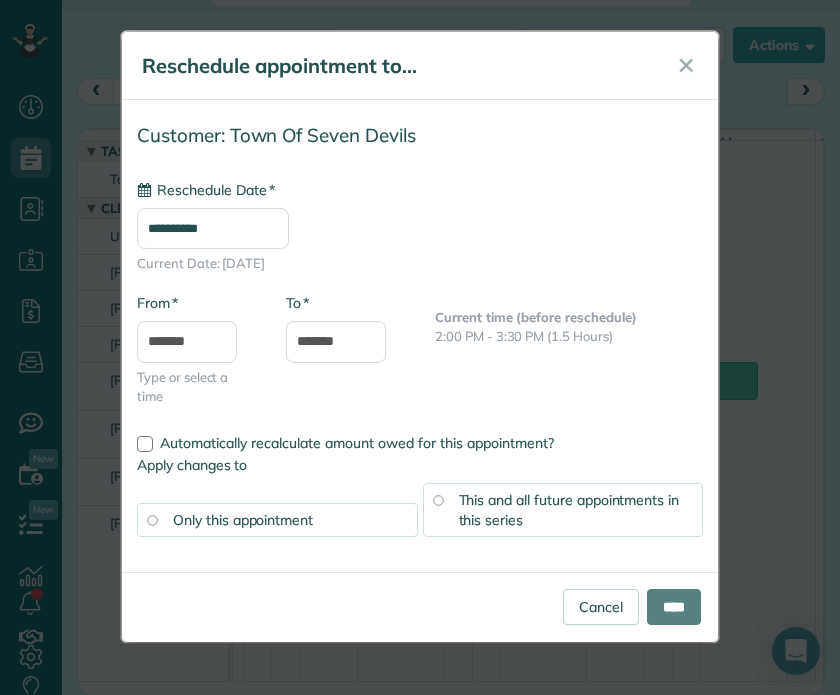 type on "**********" 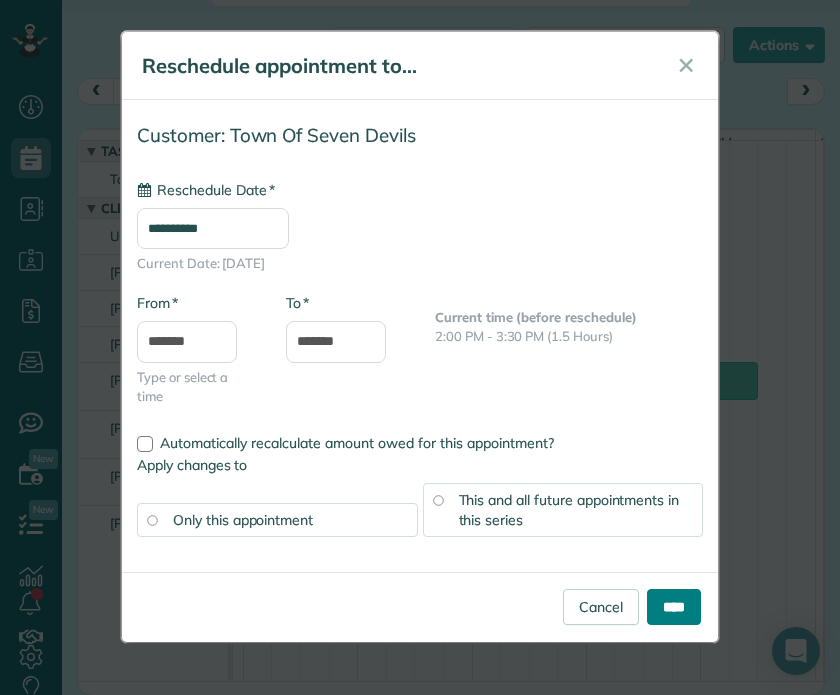 click on "****" at bounding box center (674, 607) 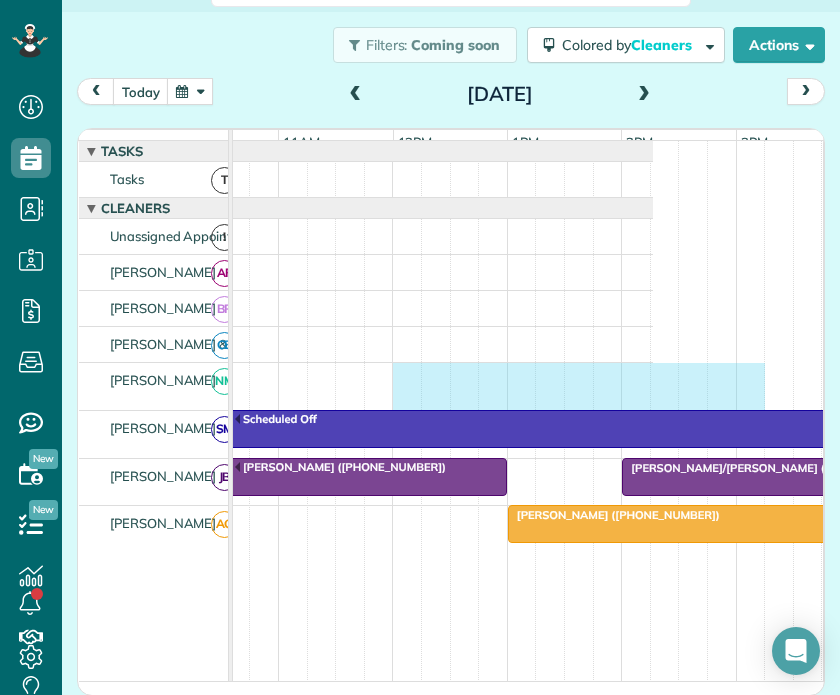 drag, startPoint x: 398, startPoint y: 389, endPoint x: 733, endPoint y: 394, distance: 335.03732 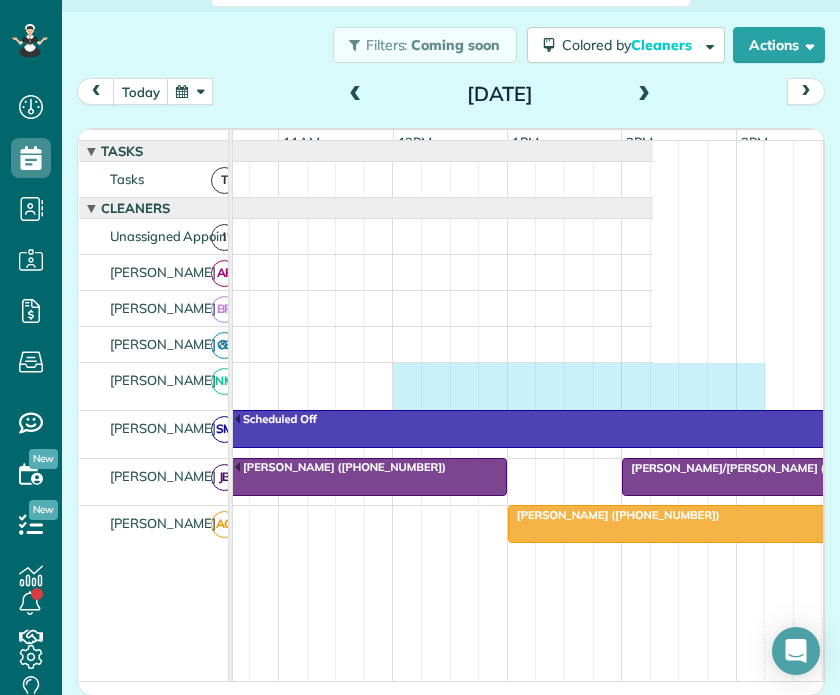 click on "Town Of Seven Devils ([PHONE_NUMBER])" at bounding box center (237, 386) 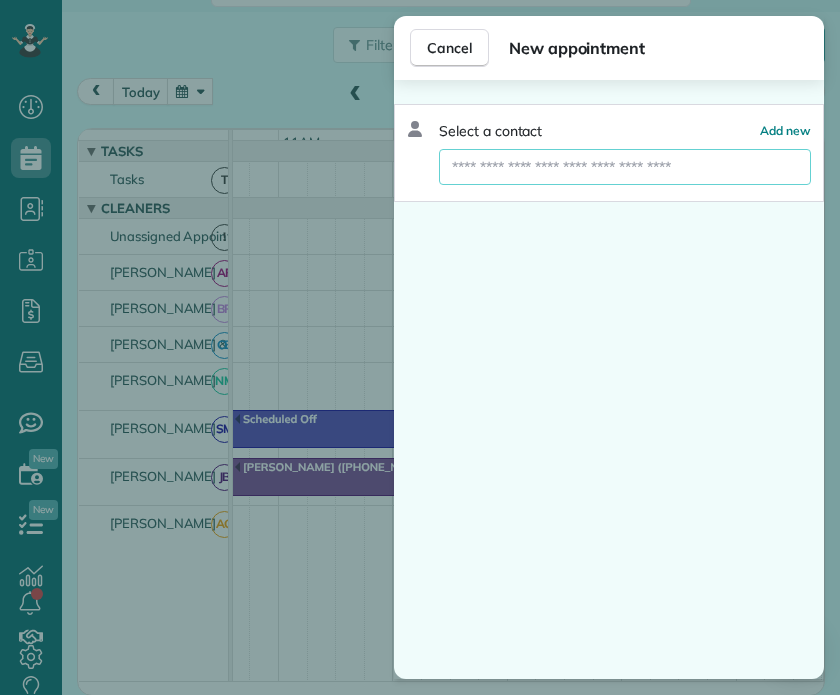 click at bounding box center [625, 167] 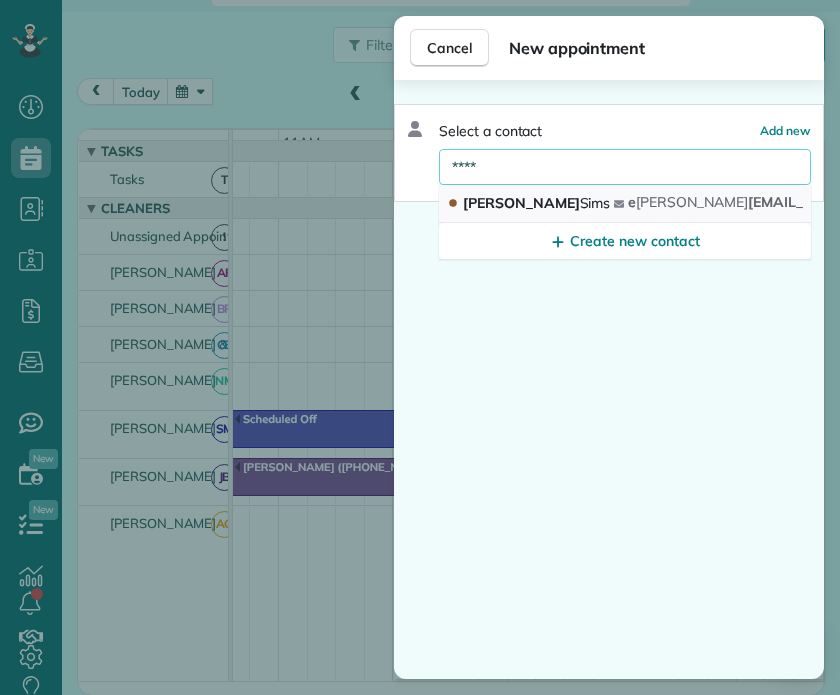 type on "****" 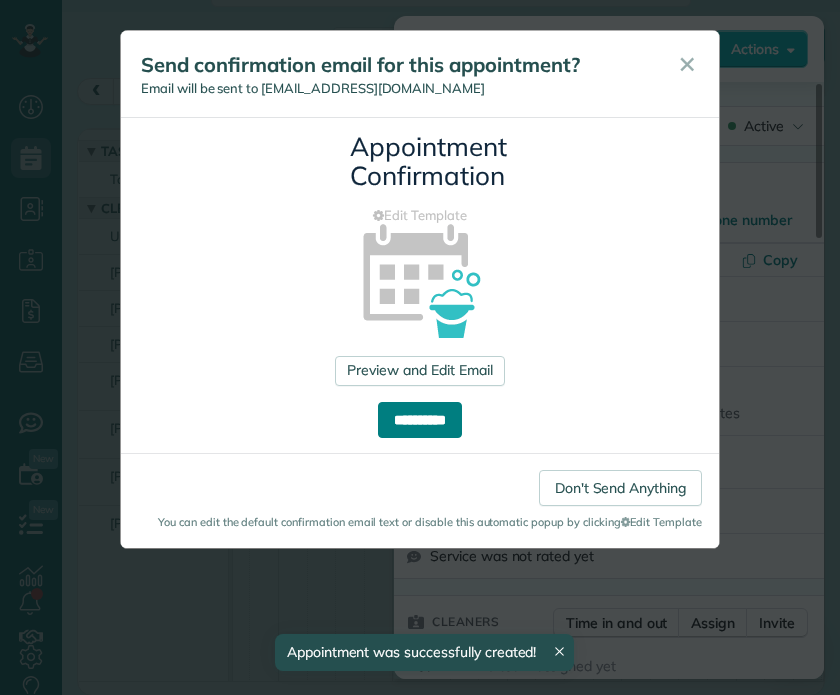 click on "**********" at bounding box center [420, 420] 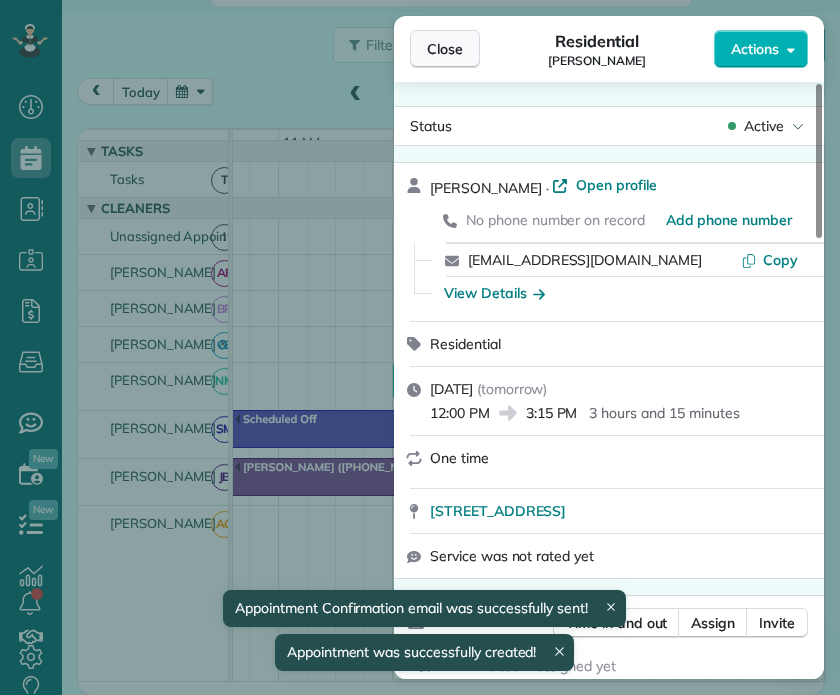 click on "Close" at bounding box center (445, 49) 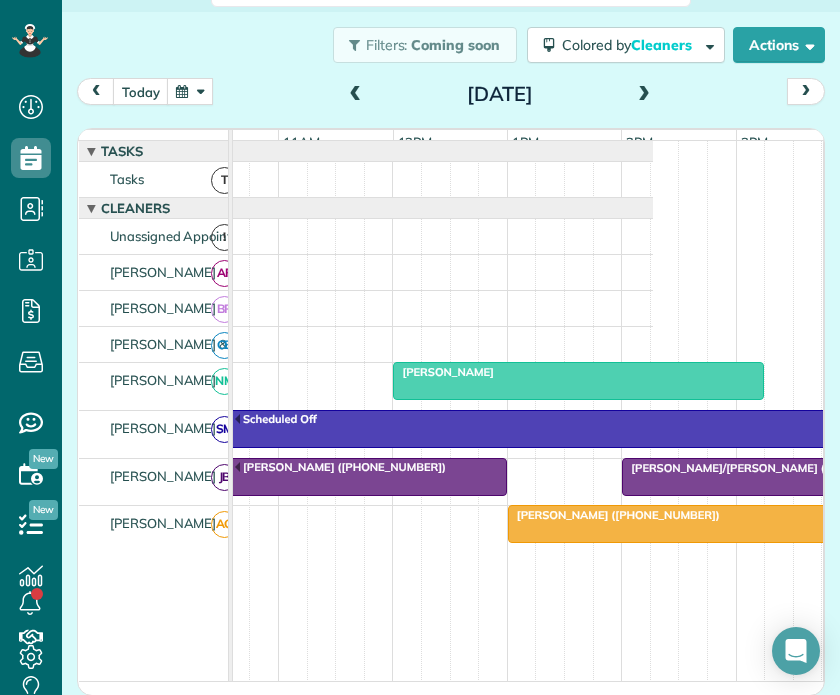 click at bounding box center (190, 91) 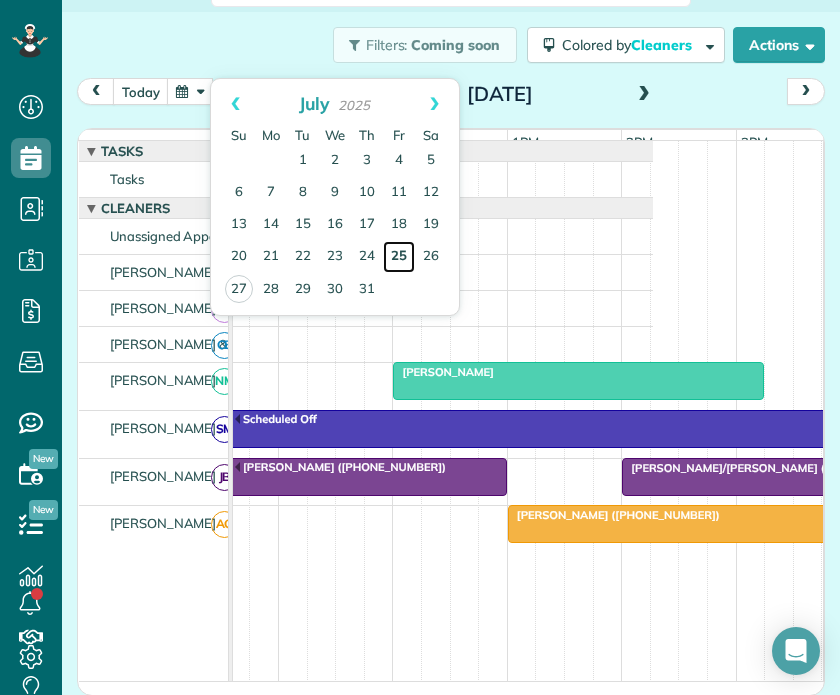 click on "25" at bounding box center [399, 257] 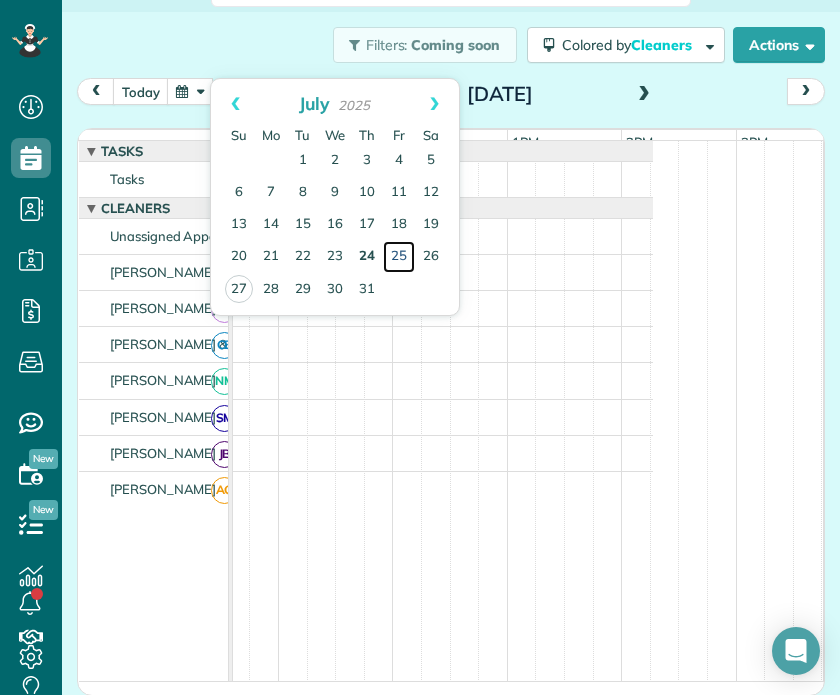 scroll, scrollTop: 0, scrollLeft: 0, axis: both 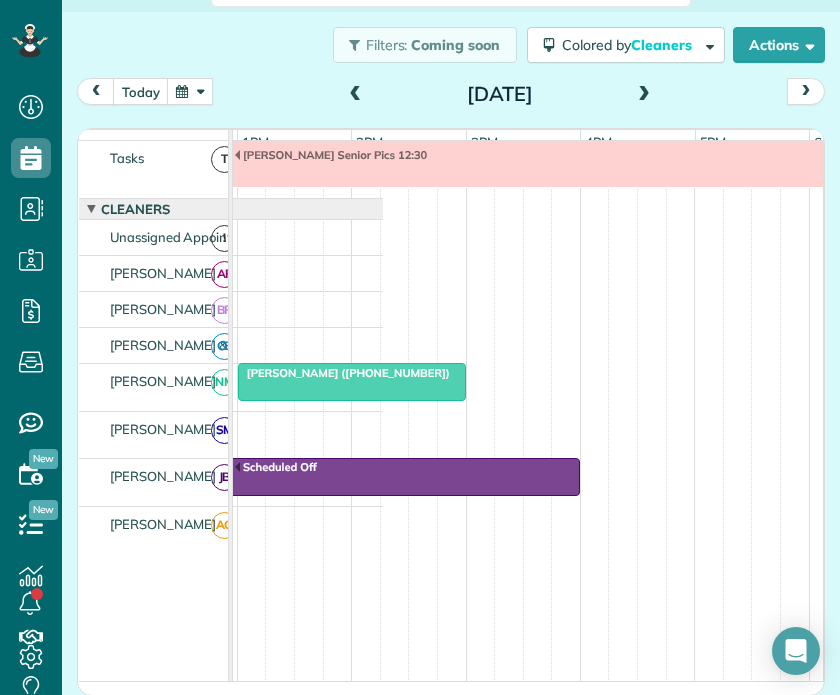 click on "[PERSON_NAME] ([PHONE_NUMBER])" at bounding box center [352, 373] 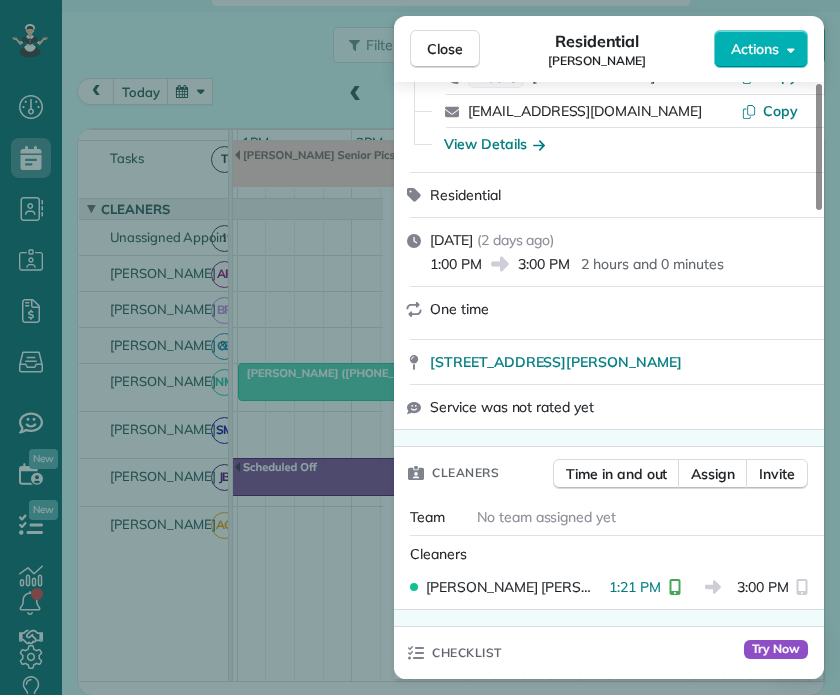 scroll, scrollTop: 300, scrollLeft: 0, axis: vertical 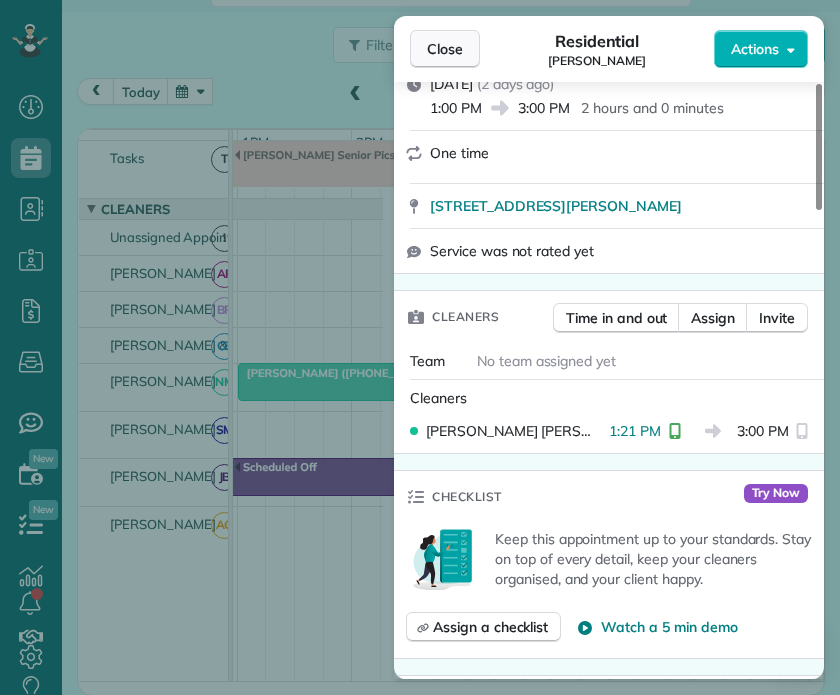 click on "Close" at bounding box center (445, 49) 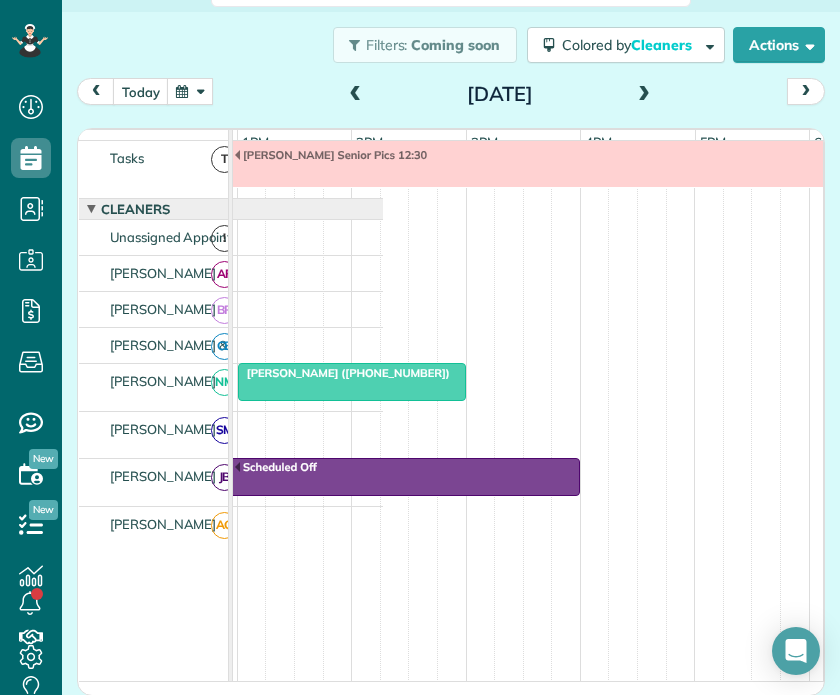 click at bounding box center (190, 91) 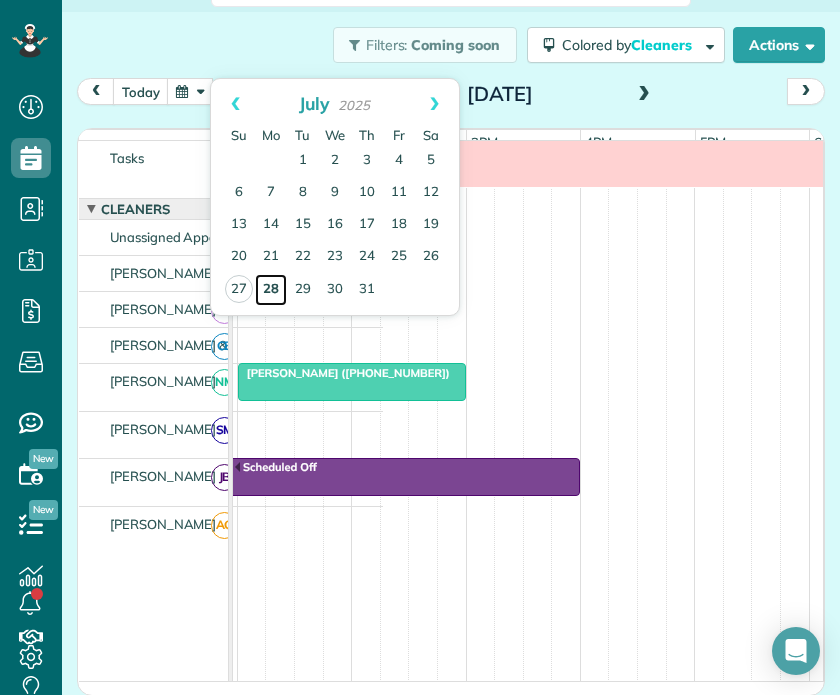 click on "28" at bounding box center (271, 290) 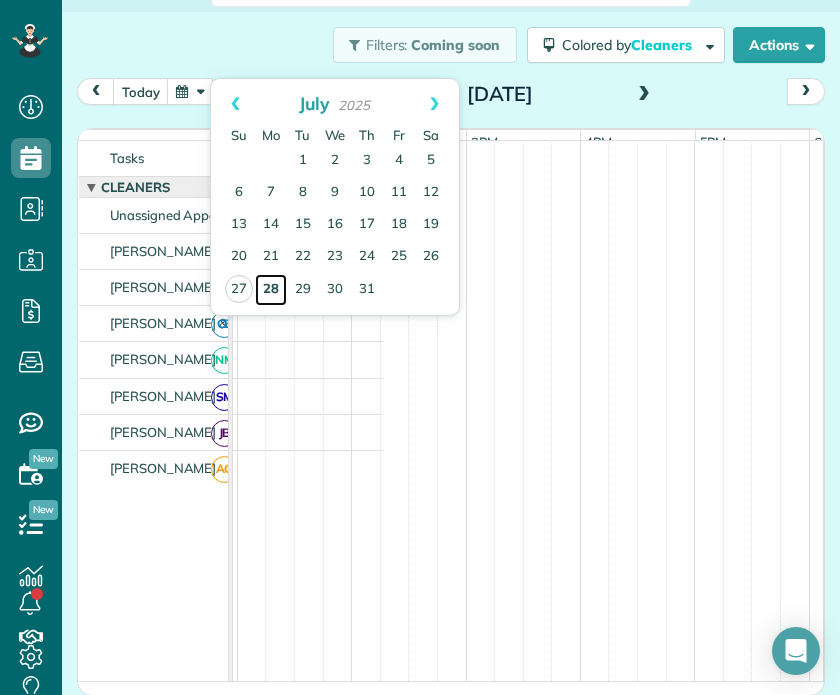 scroll, scrollTop: 0, scrollLeft: 0, axis: both 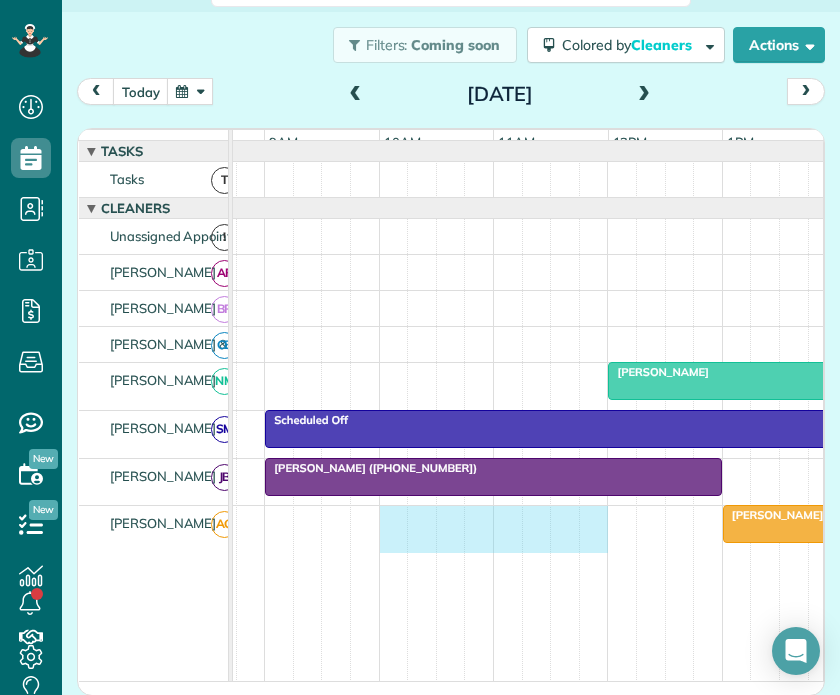 drag, startPoint x: 388, startPoint y: 528, endPoint x: 580, endPoint y: 546, distance: 192.8419 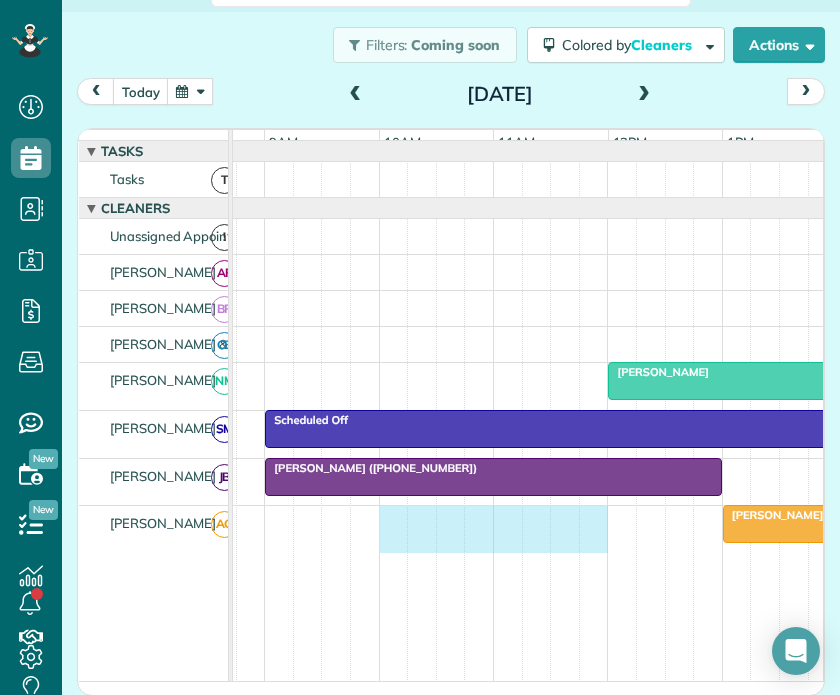 click on "[PERSON_NAME] ([PHONE_NUMBER])" at bounding box center [452, 529] 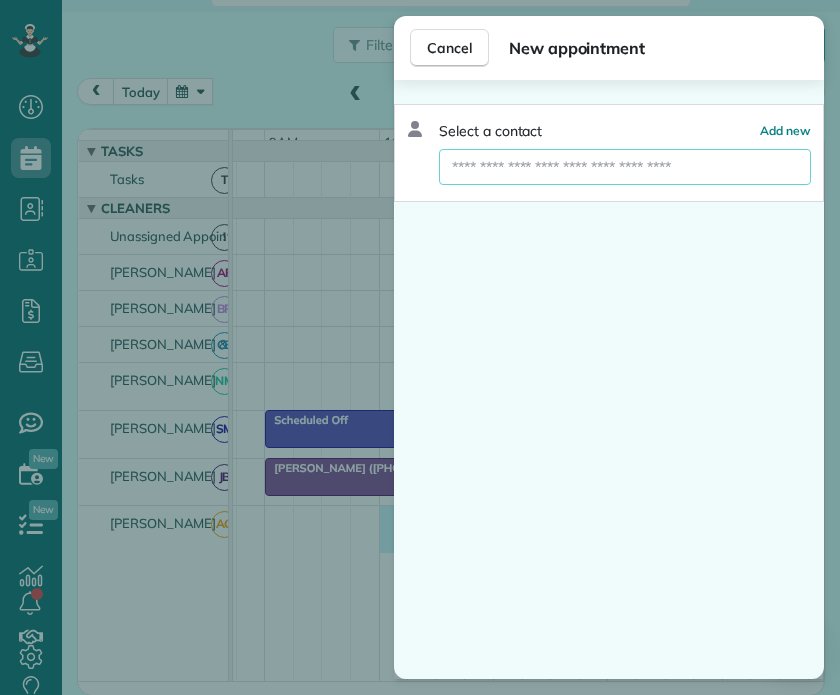 click at bounding box center (625, 167) 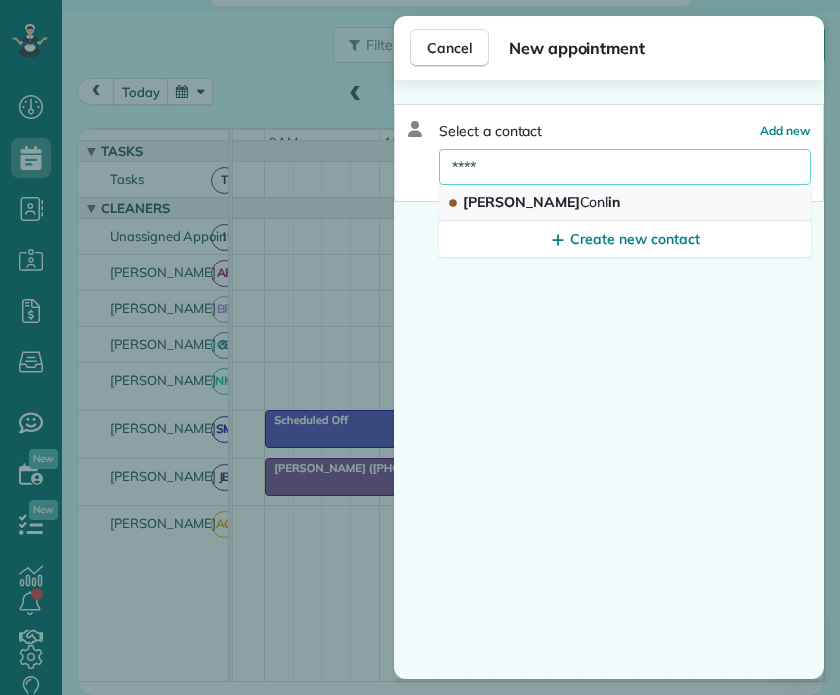 type on "****" 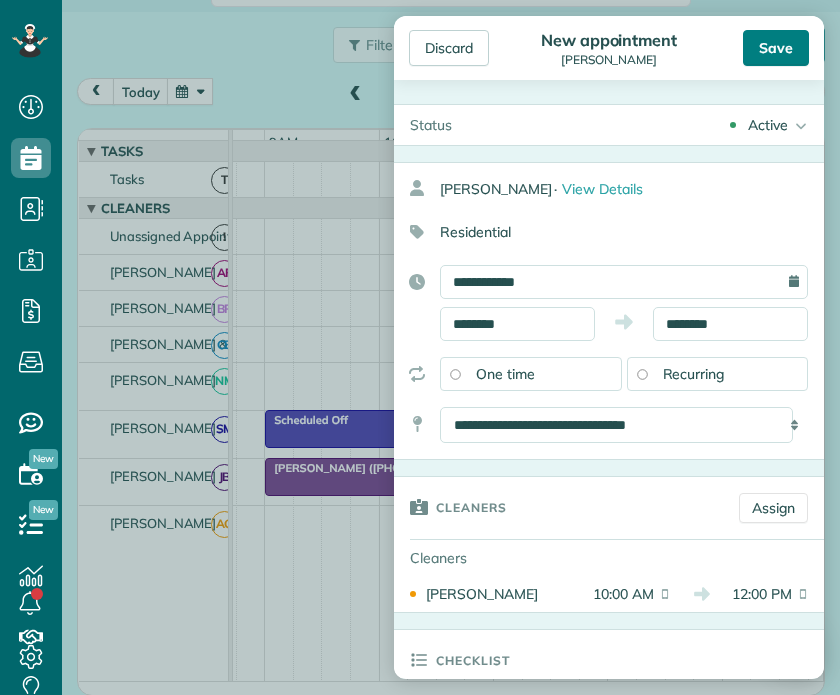 click on "Save" at bounding box center [776, 48] 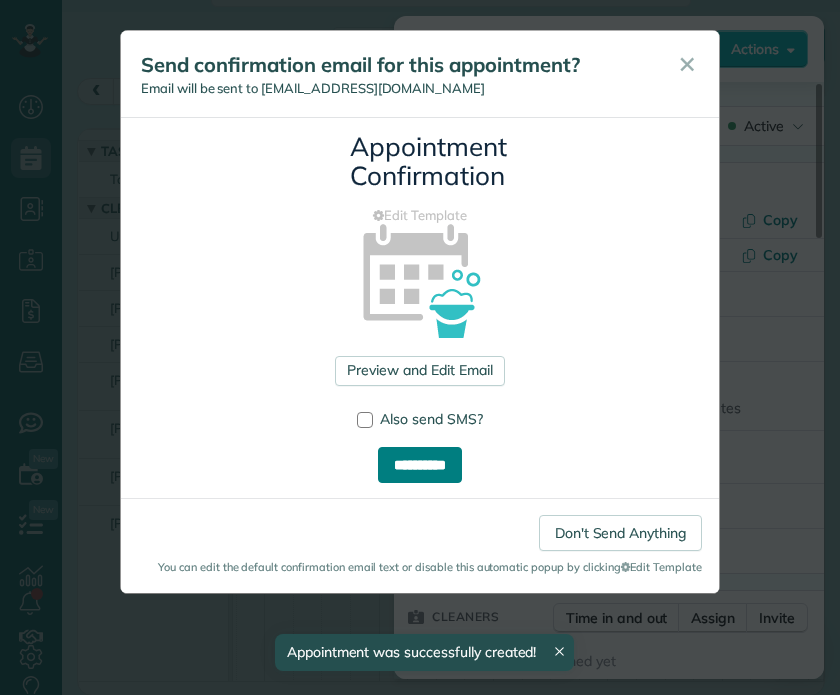 click on "**********" at bounding box center [420, 465] 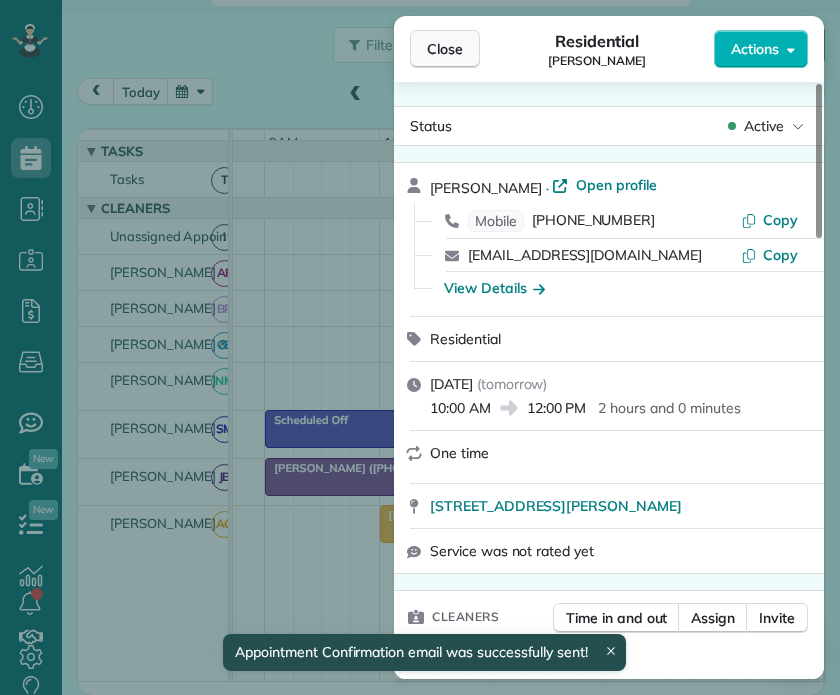 click on "Close" at bounding box center (445, 49) 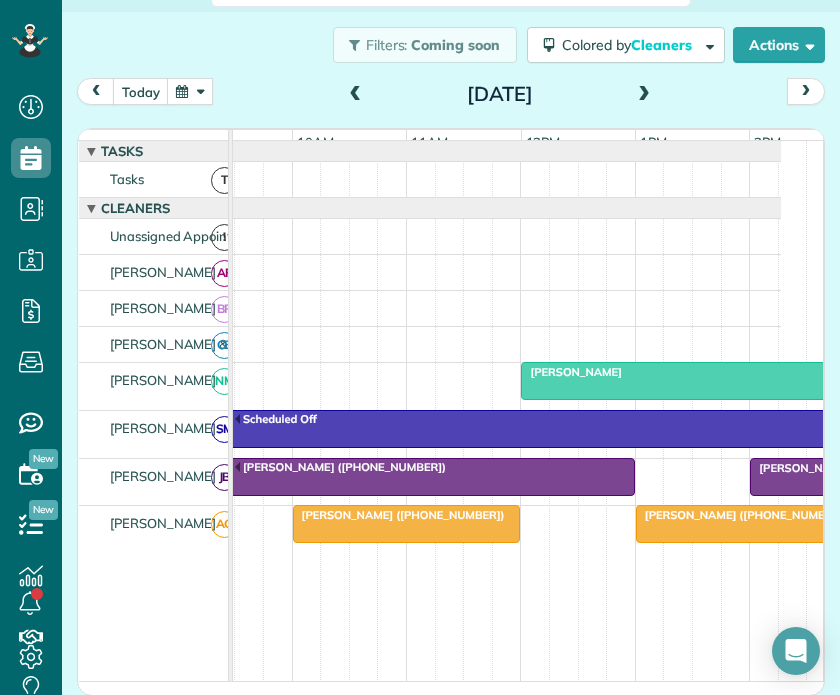 scroll, scrollTop: 0, scrollLeft: 164, axis: horizontal 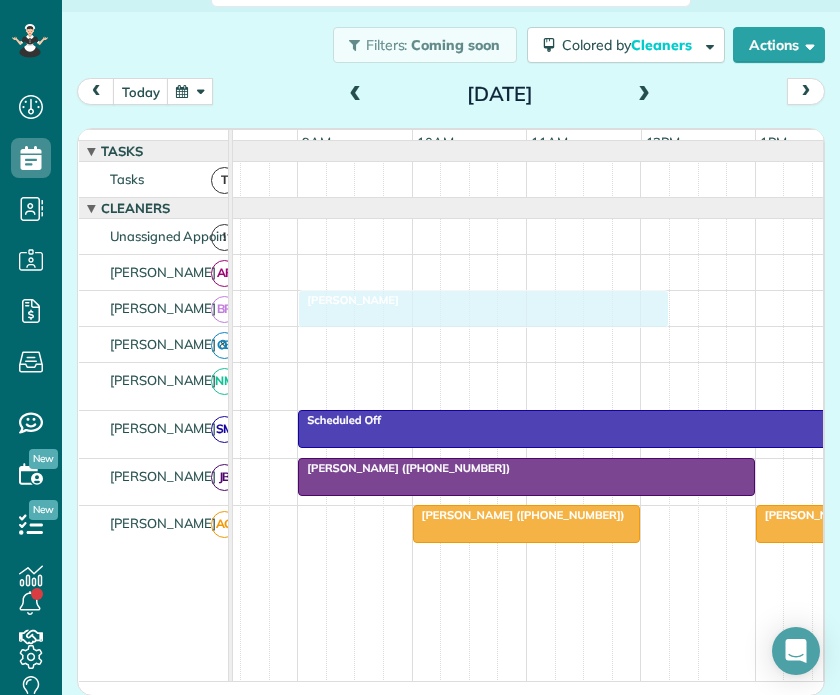 drag, startPoint x: 675, startPoint y: 394, endPoint x: 345, endPoint y: 305, distance: 341.79086 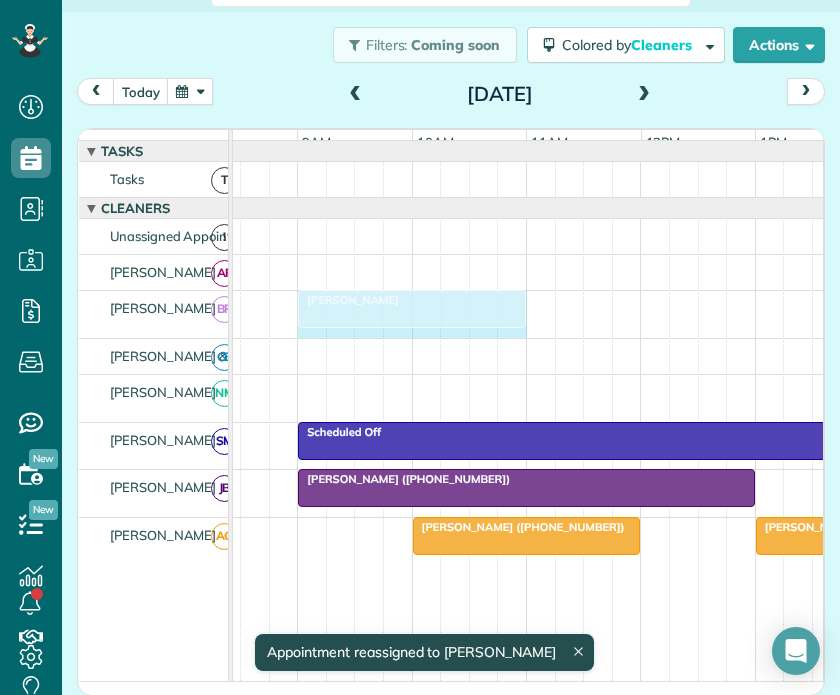 drag, startPoint x: 663, startPoint y: 317, endPoint x: 511, endPoint y: 305, distance: 152.47295 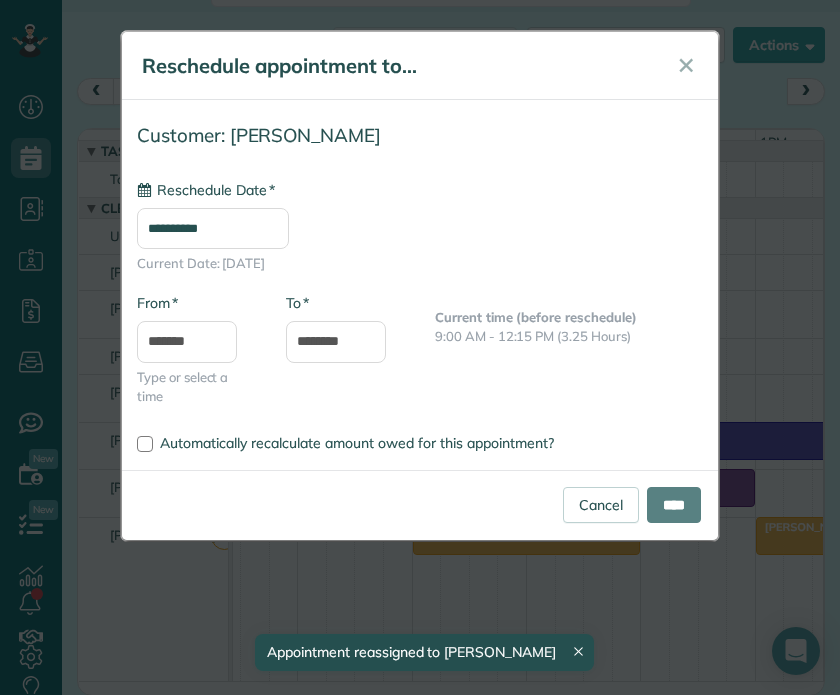 type on "**********" 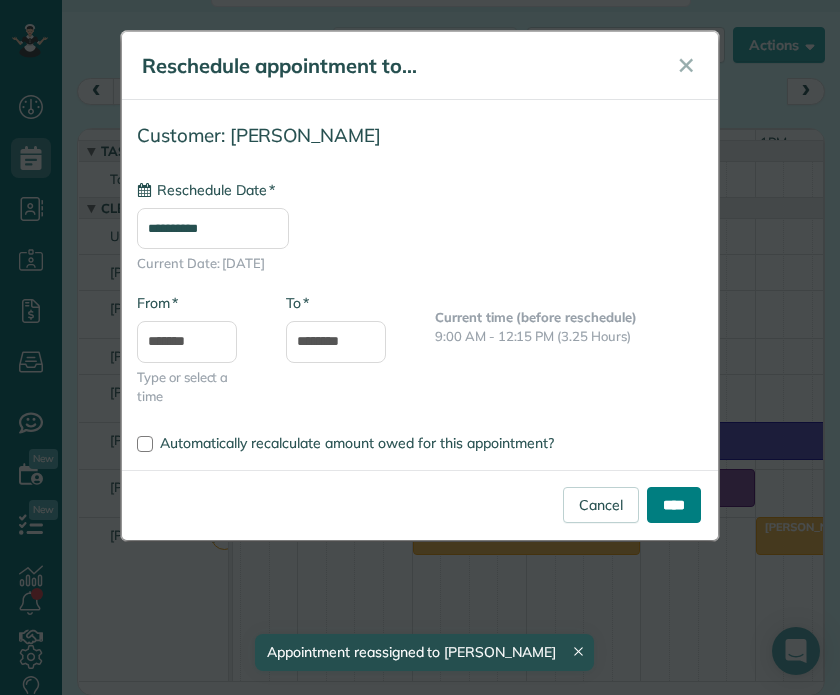 click on "****" at bounding box center (674, 505) 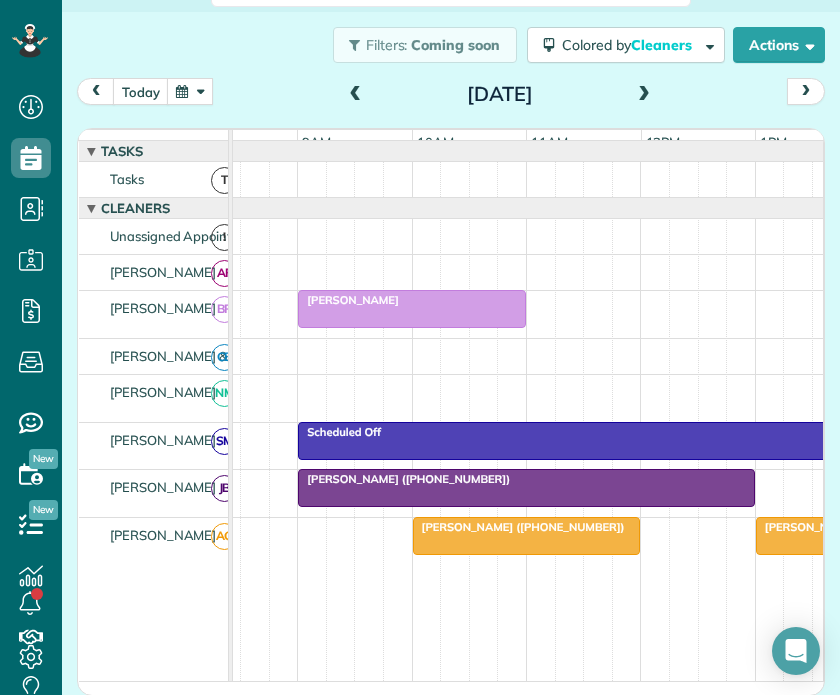 click at bounding box center [190, 91] 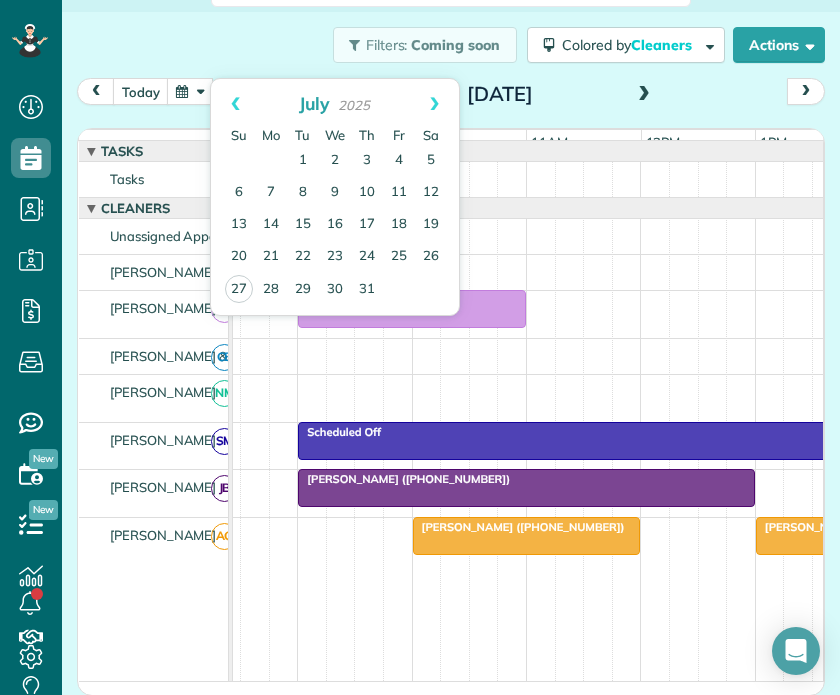 click on "Filters:   Coming soon
Colored by  Cleaners
Color by Cleaner
Color by Team
Color by Status
Color by Recurrence
Color by Paid/Unpaid
Filters  Default
Schedule Changes
Actions
Create Appointment
Create Task
Clock In/Out
Send Work Orders
Print Route Sheets
[DATE] Emails/Texts
Export data.." at bounding box center [451, 45] 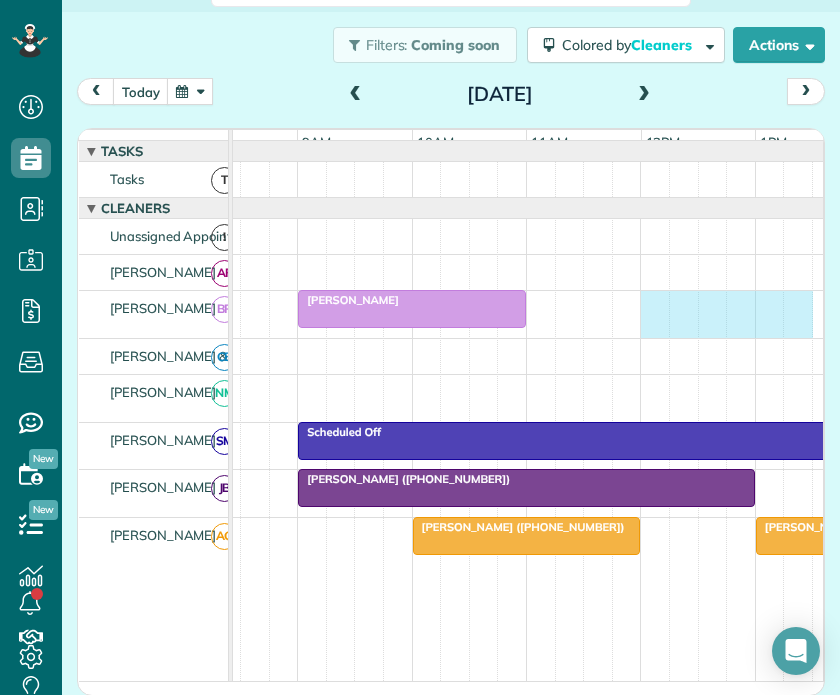 scroll, scrollTop: 0, scrollLeft: 199, axis: horizontal 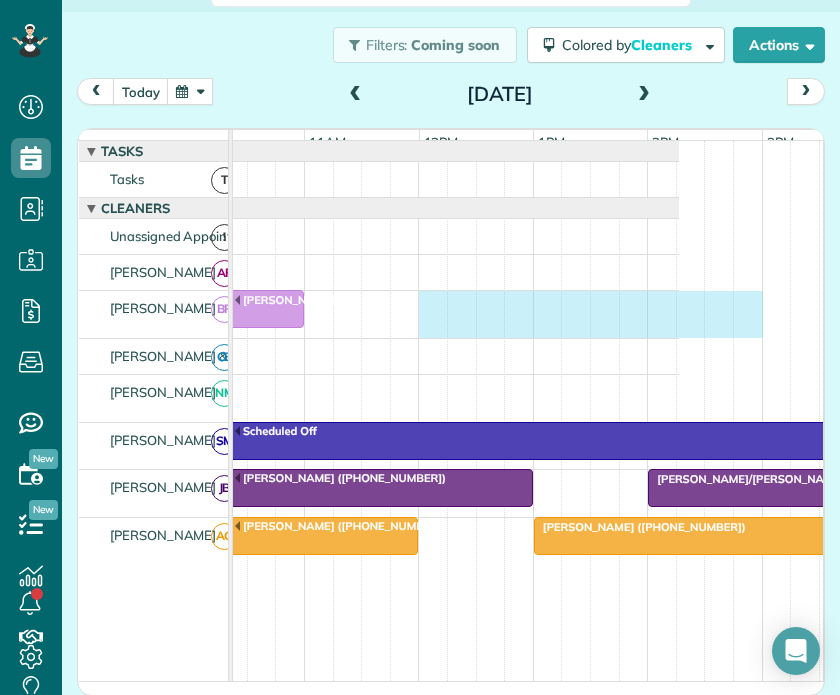 drag, startPoint x: 644, startPoint y: 317, endPoint x: 752, endPoint y: 337, distance: 109.83624 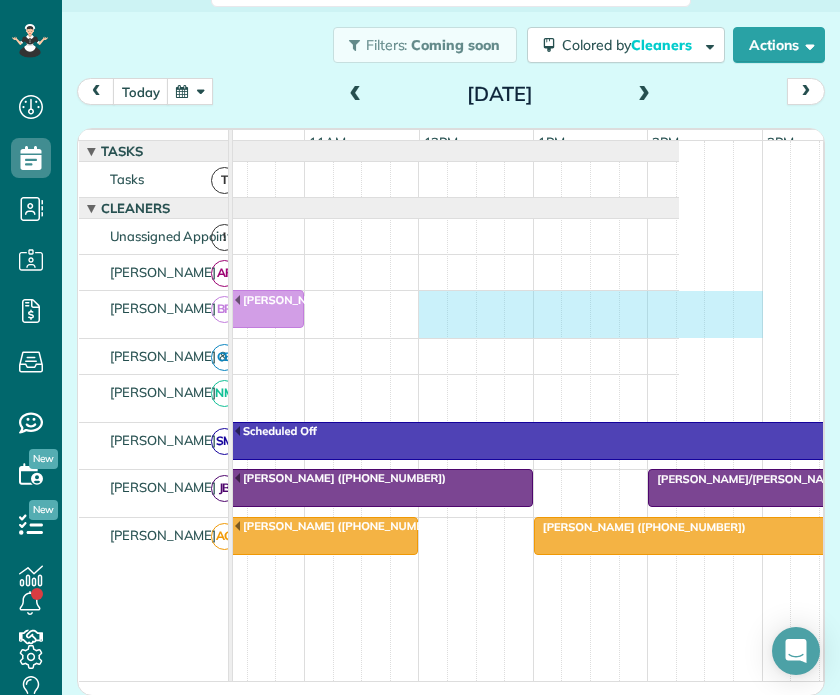 click on "[PERSON_NAME]" at bounding box center (263, 314) 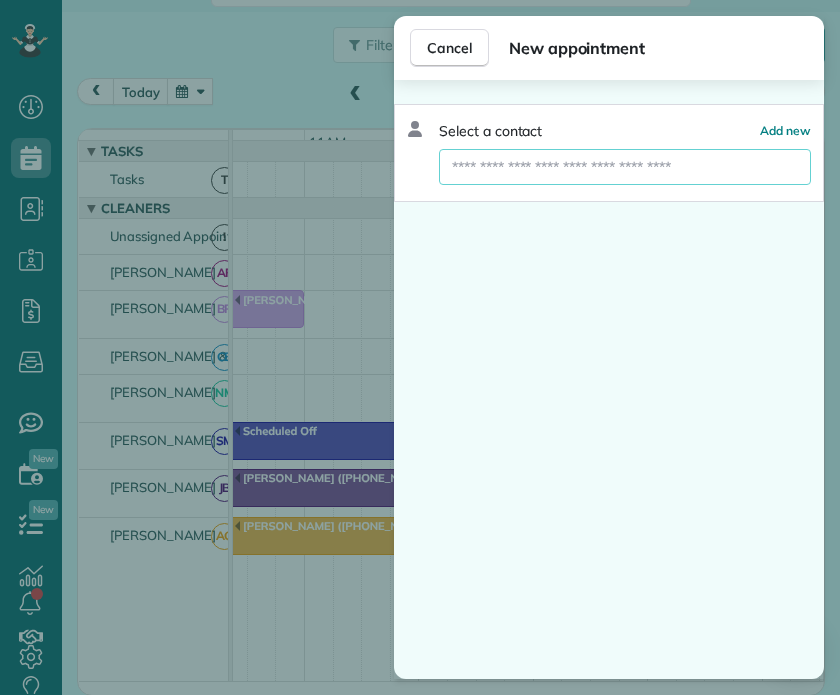 click at bounding box center [625, 167] 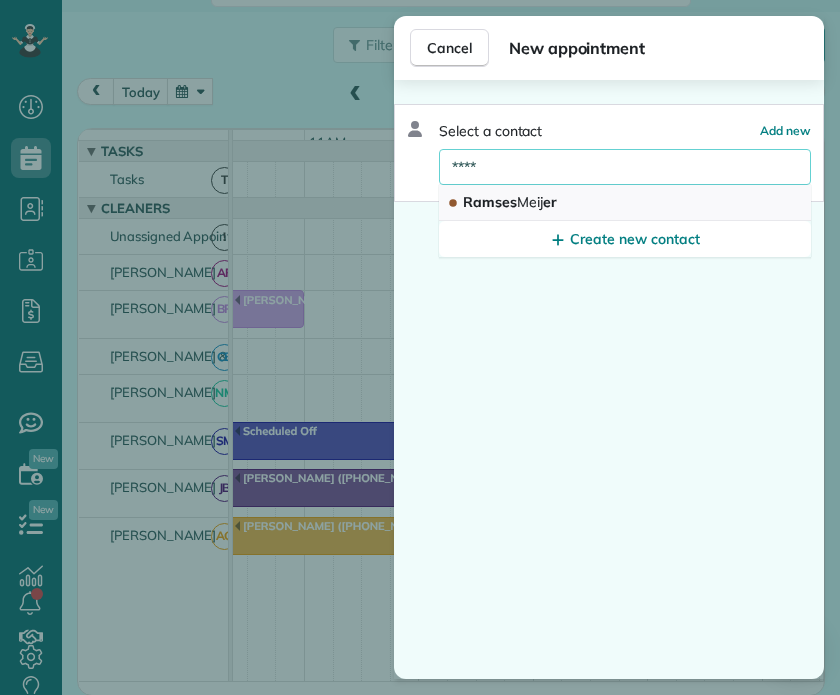 type on "****" 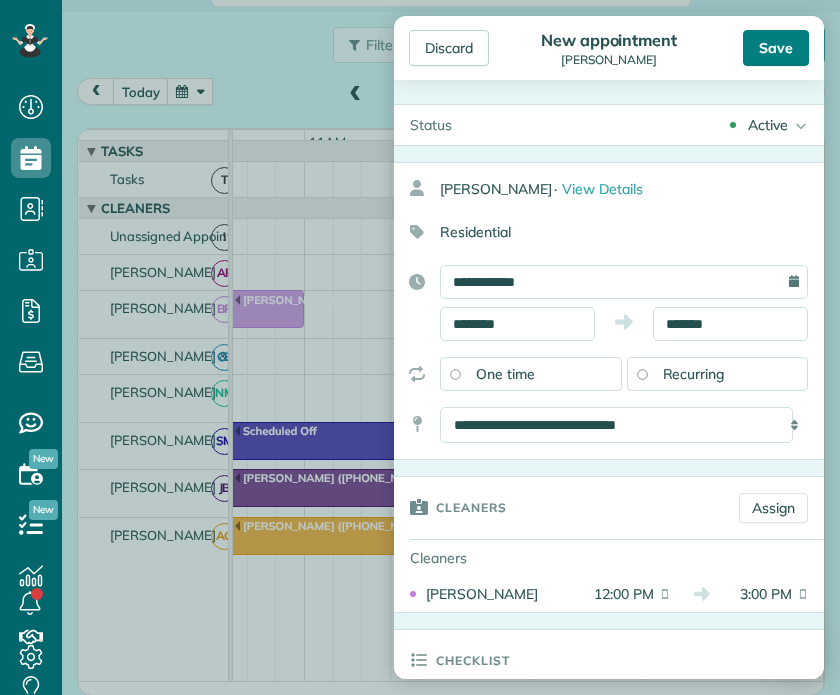 click on "Save" at bounding box center (776, 48) 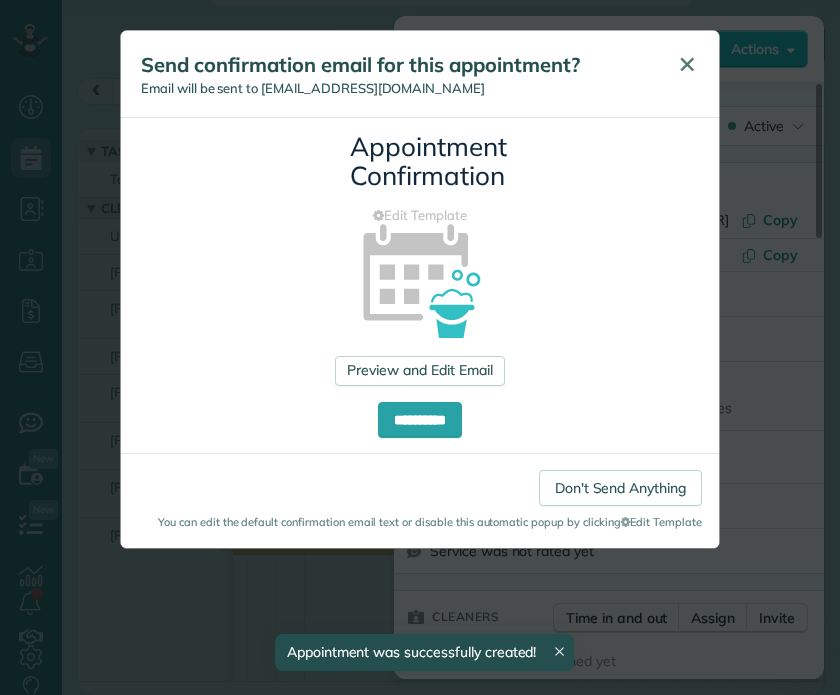 click on "✕" at bounding box center [687, 64] 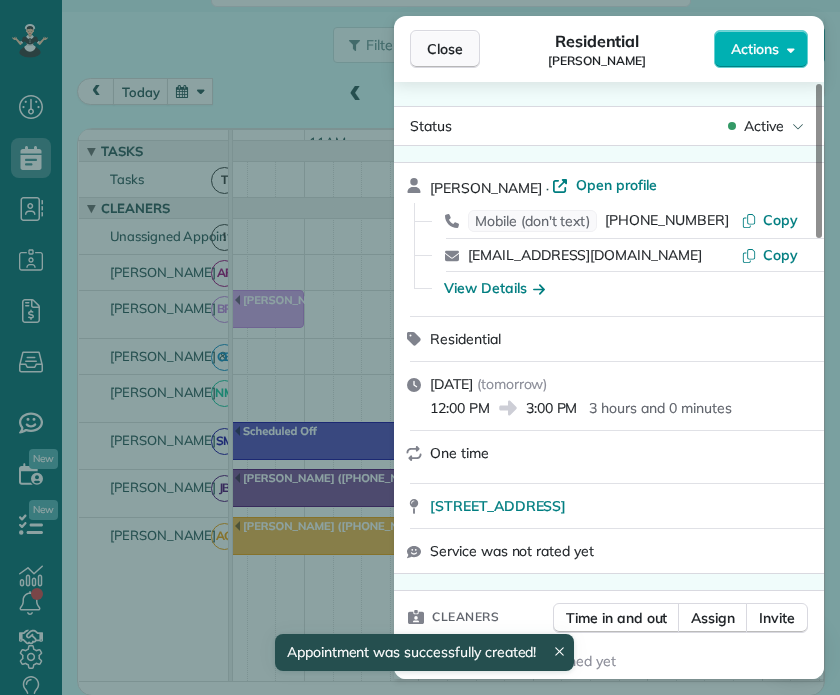 drag, startPoint x: 444, startPoint y: 47, endPoint x: 732, endPoint y: 339, distance: 410.13168 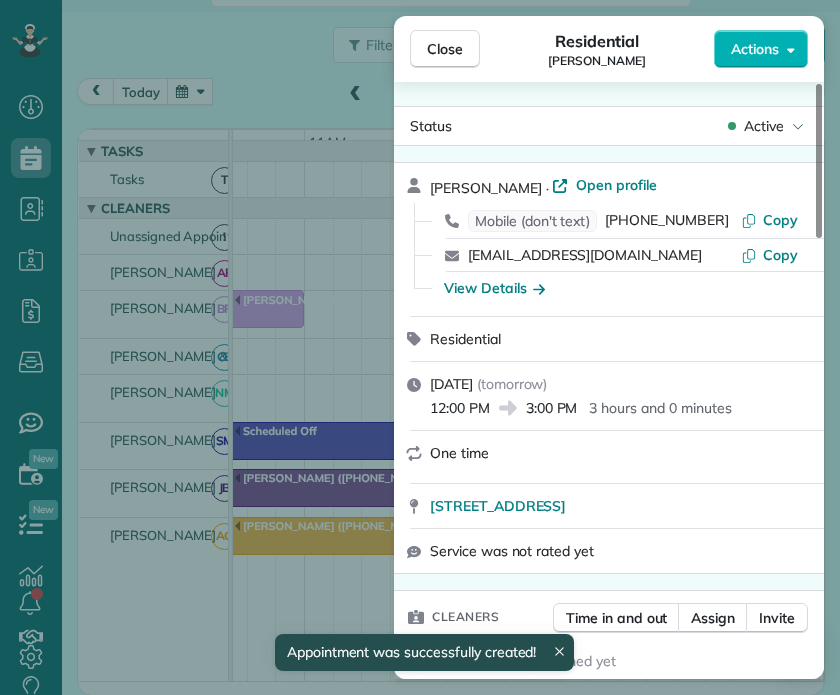 click on "Close" at bounding box center [445, 49] 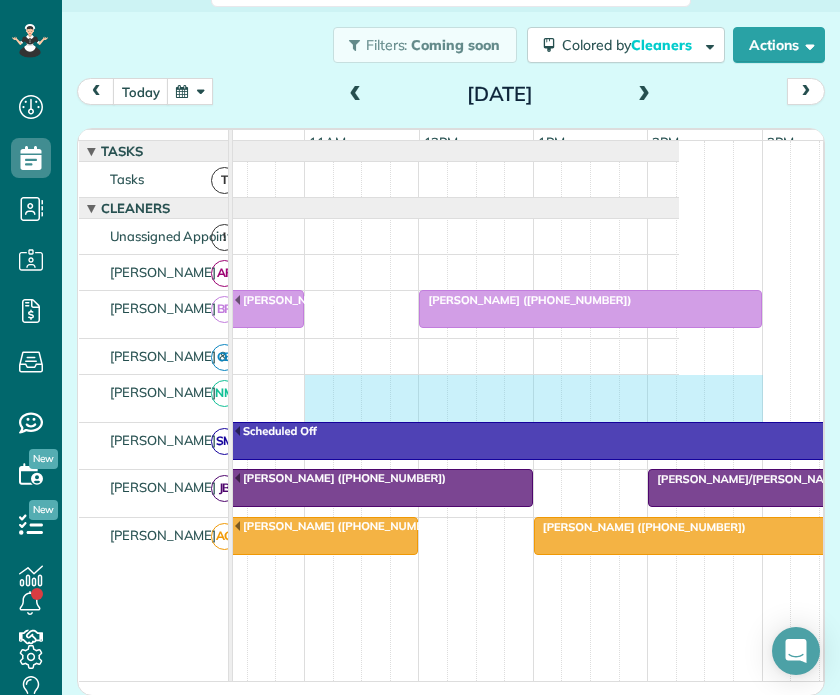 drag, startPoint x: 314, startPoint y: 399, endPoint x: 730, endPoint y: 434, distance: 417.46976 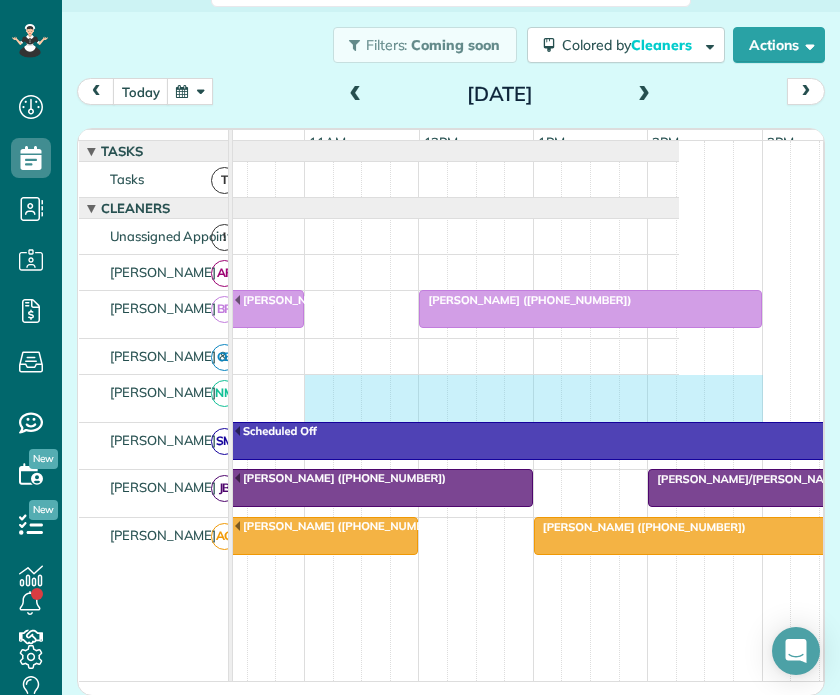 click on "Town Of Seven Devils ([PHONE_NUMBER])" at bounding box center (263, 398) 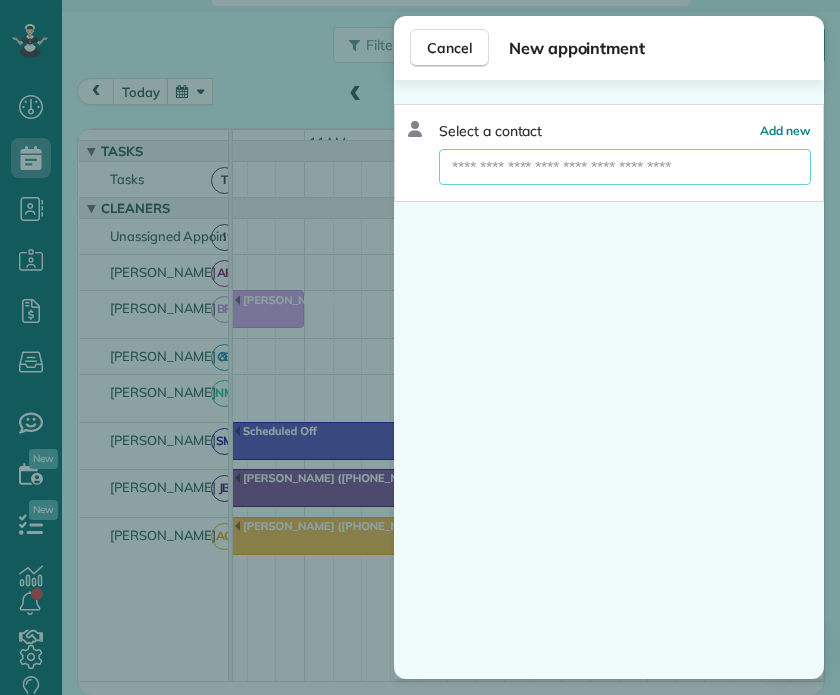 click at bounding box center (625, 167) 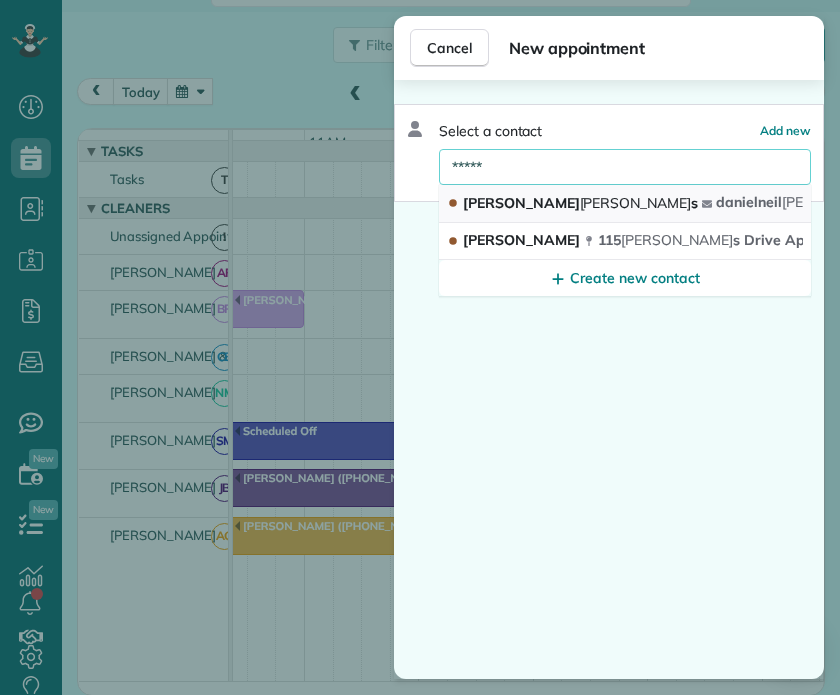type on "*****" 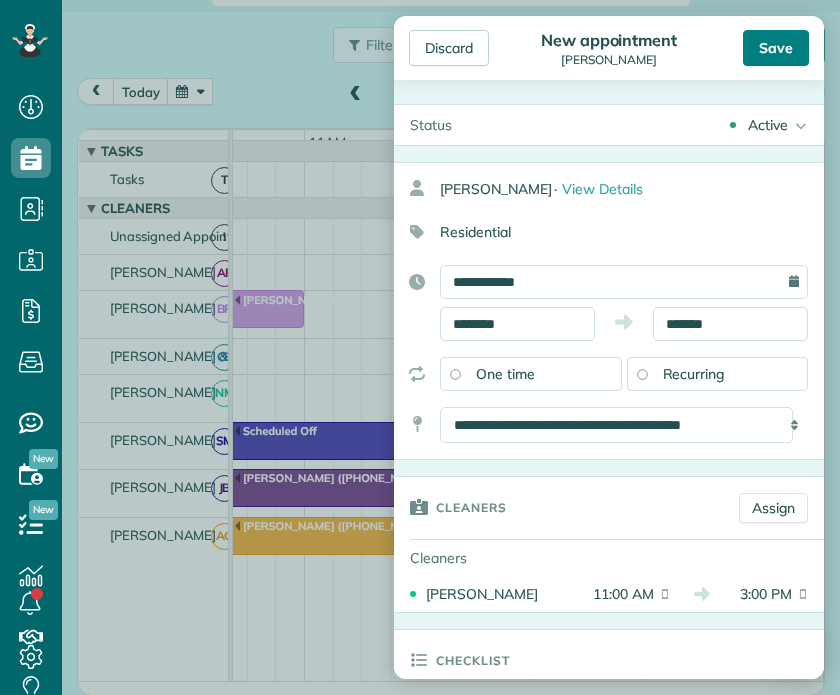 click on "Save" at bounding box center (776, 48) 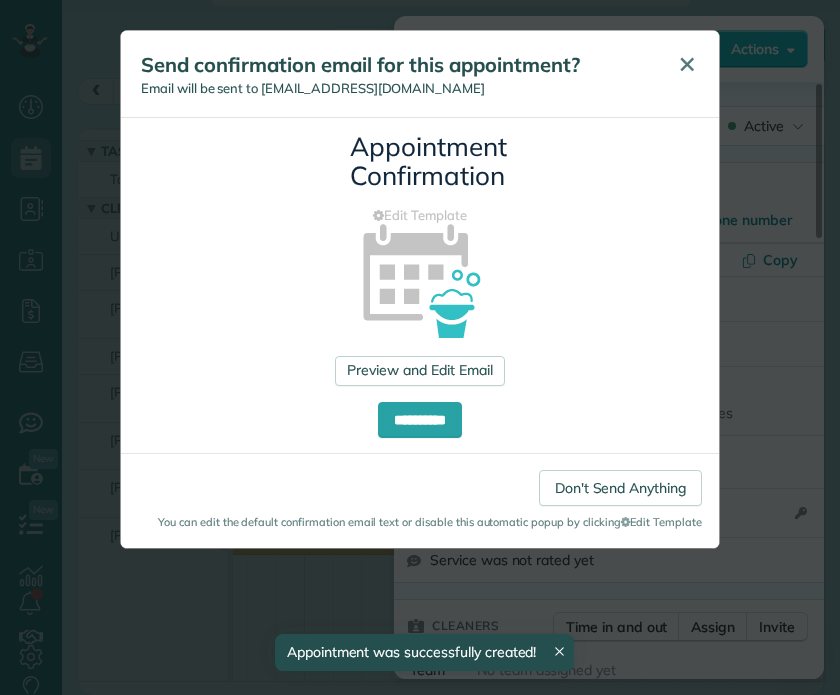 click on "✕" at bounding box center (687, 65) 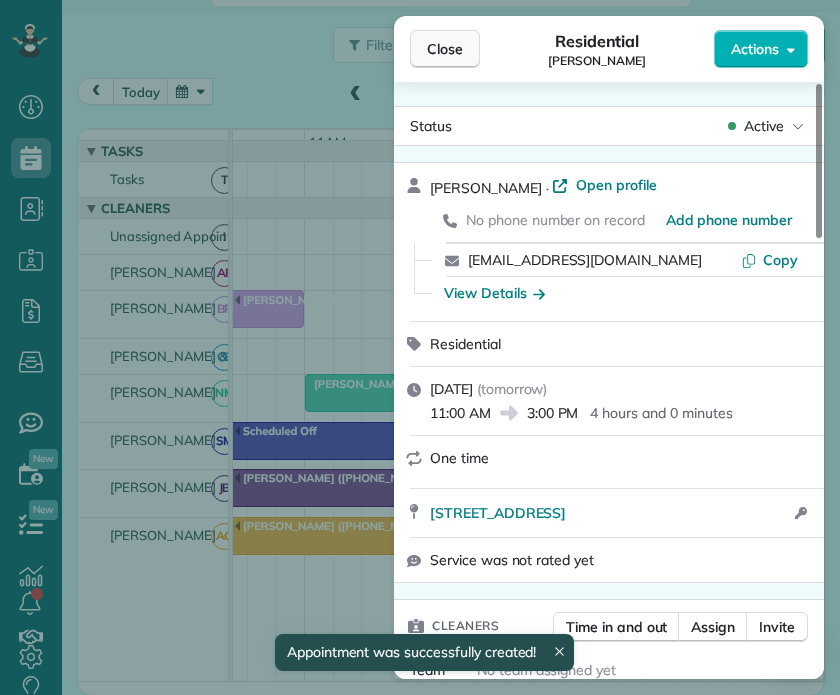 click on "Close" at bounding box center [445, 49] 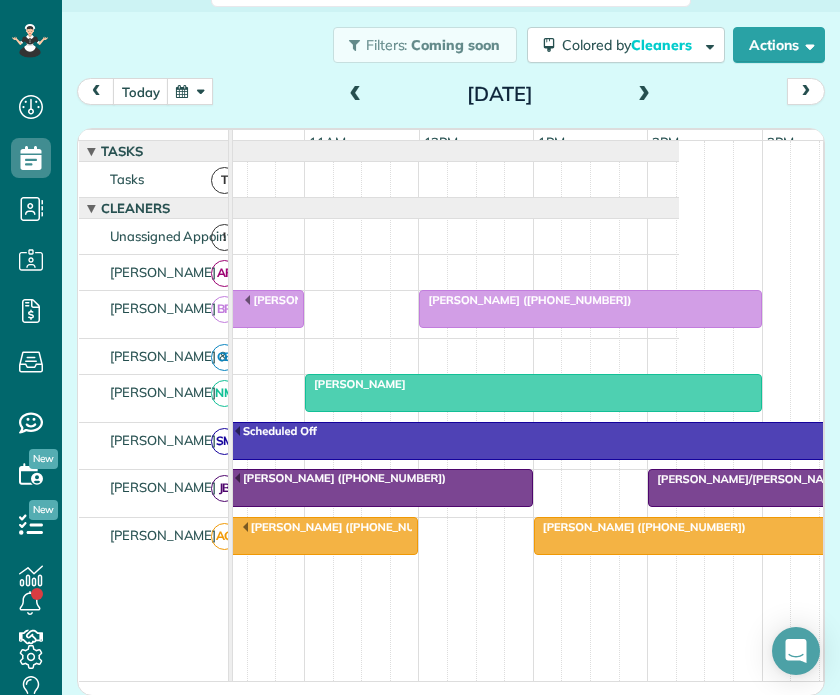 scroll, scrollTop: 0, scrollLeft: 623, axis: horizontal 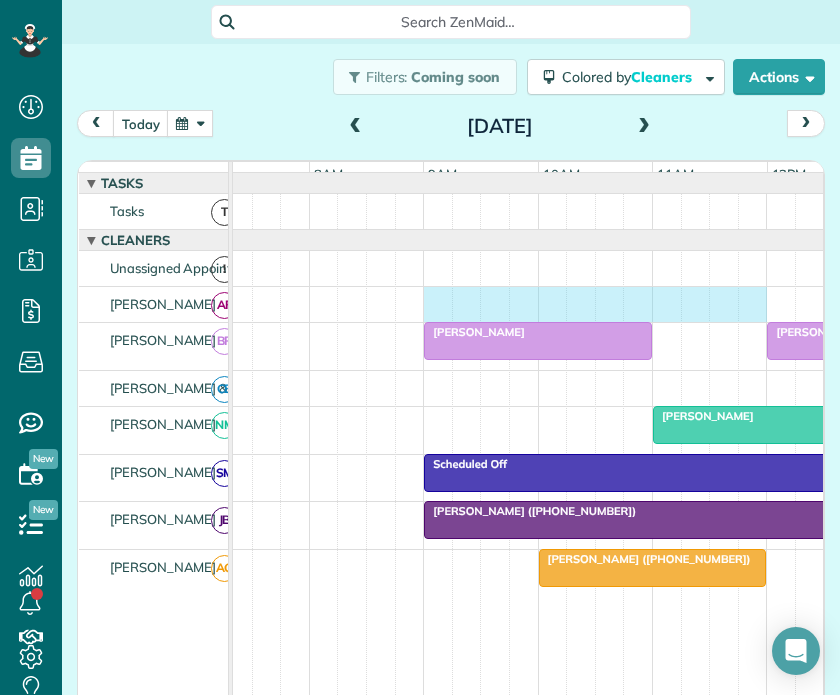 drag, startPoint x: 472, startPoint y: 310, endPoint x: 769, endPoint y: 315, distance: 297.04208 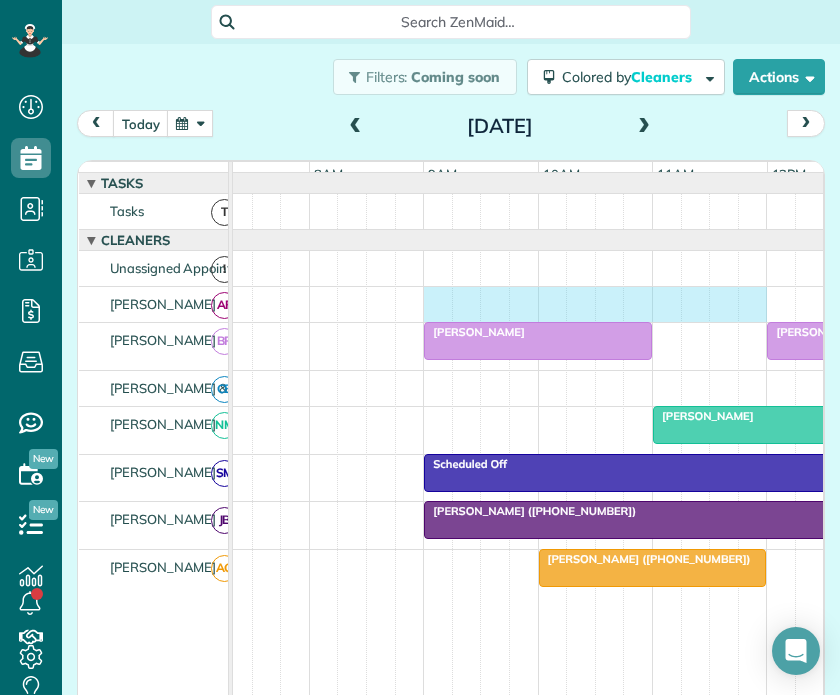 click at bounding box center [611, 304] 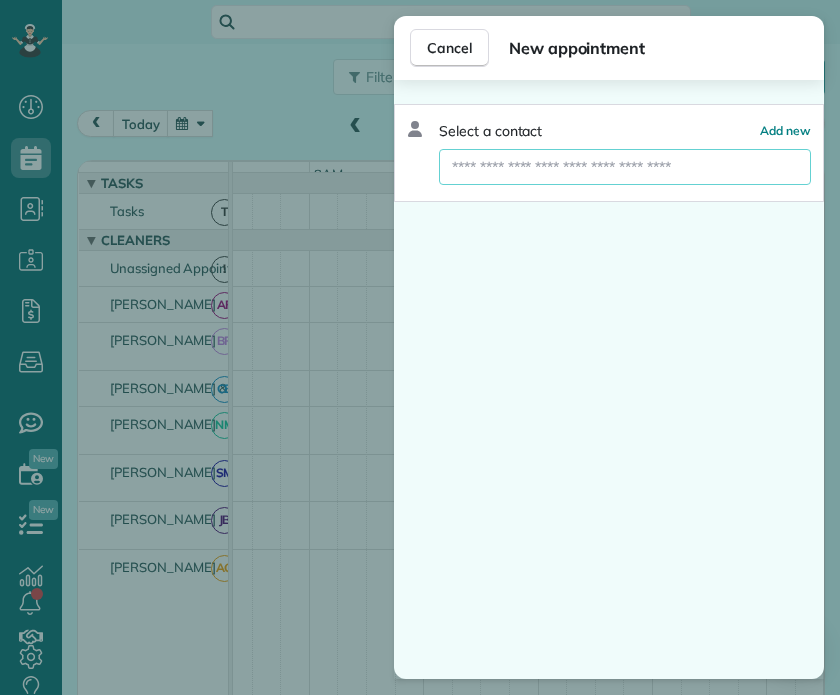click at bounding box center (625, 167) 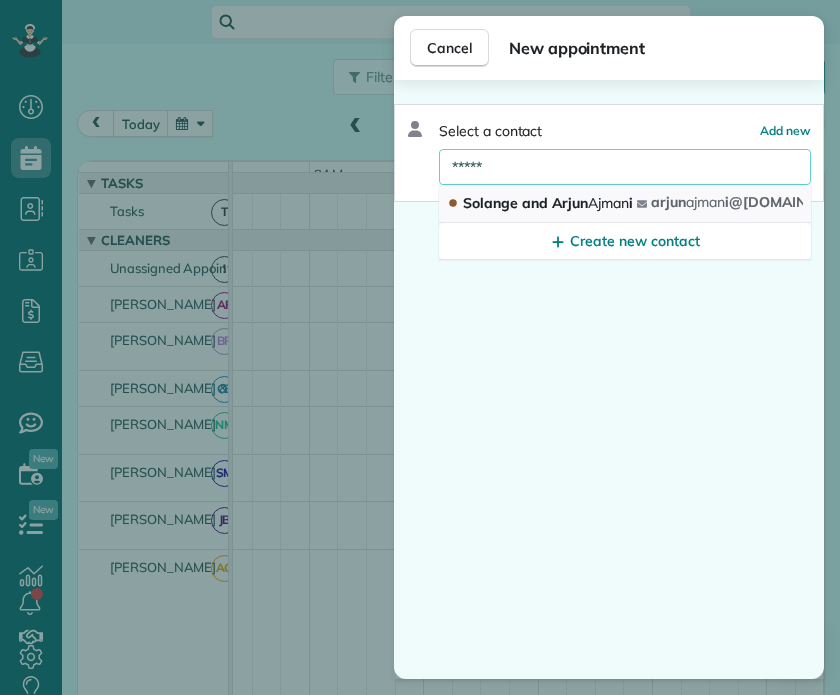 type on "*****" 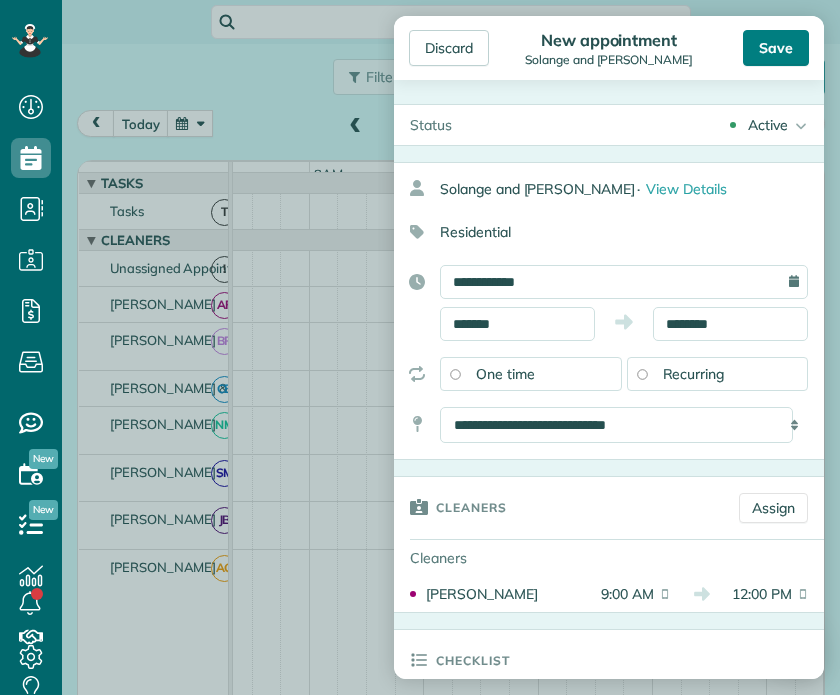 click on "Save" at bounding box center [776, 48] 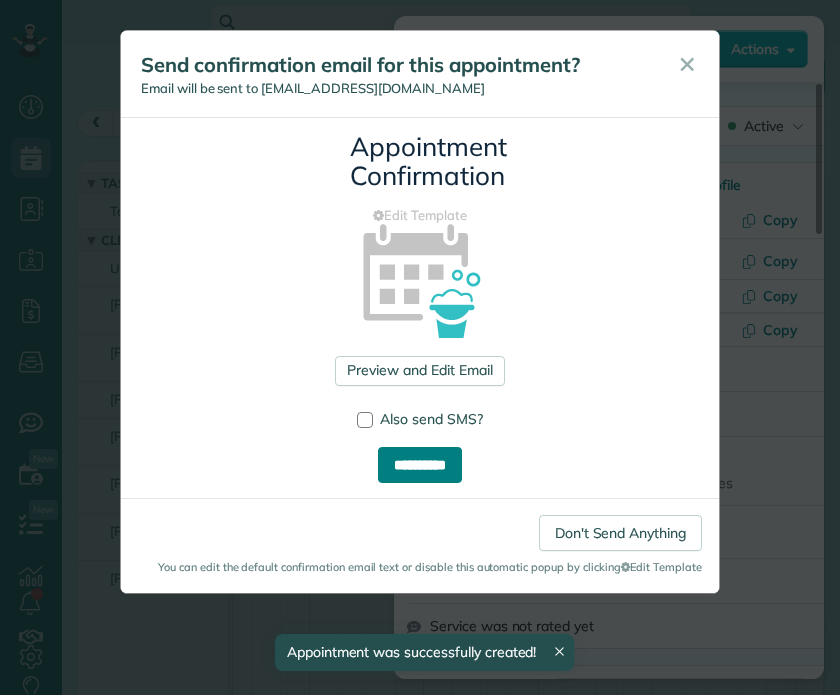 click on "**********" at bounding box center [420, 465] 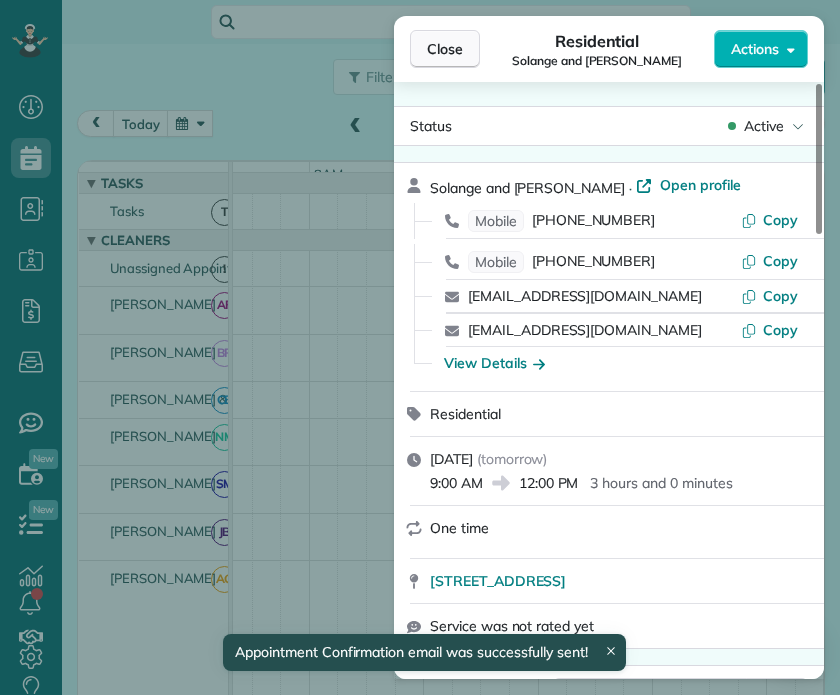 click on "Close" at bounding box center (445, 49) 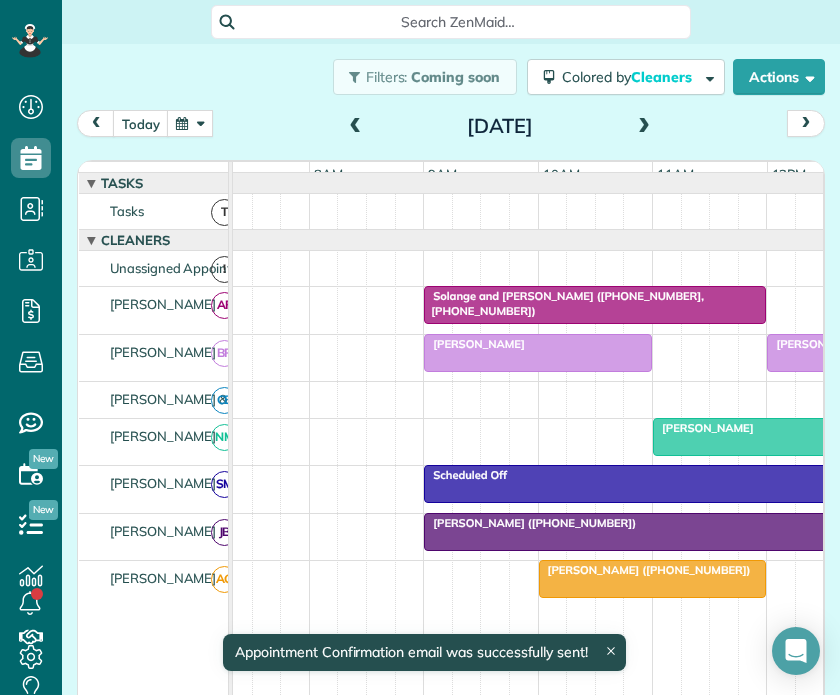 scroll, scrollTop: 116, scrollLeft: 38, axis: both 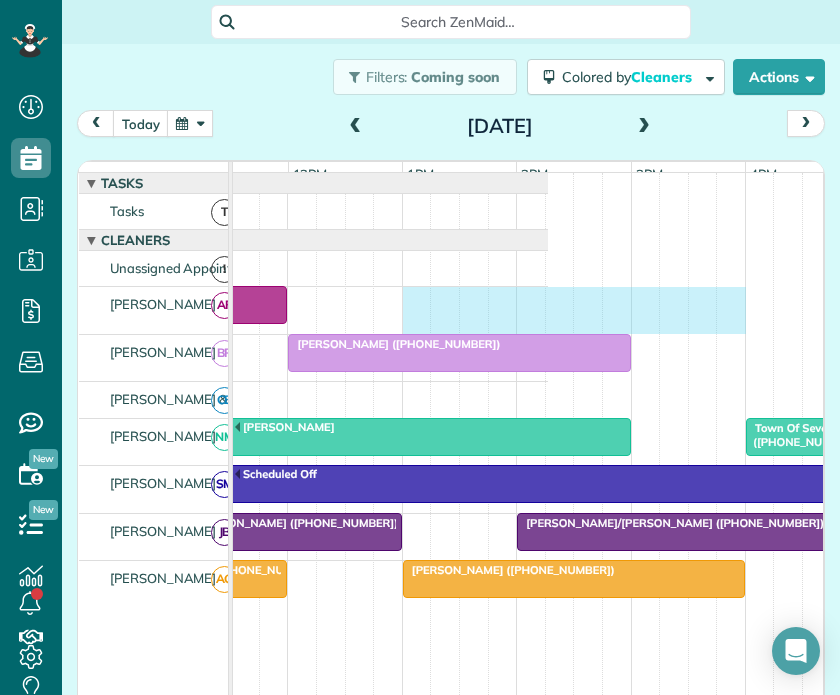 drag, startPoint x: 570, startPoint y: 310, endPoint x: 739, endPoint y: 324, distance: 169.57889 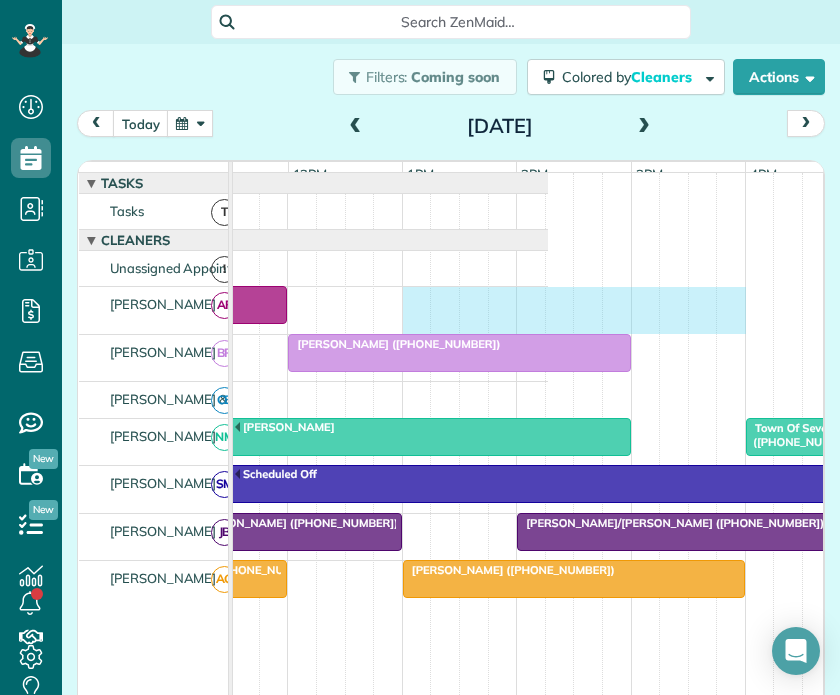 click on "Solange and [PERSON_NAME] ([PHONE_NUMBER], [PHONE_NUMBER])" at bounding box center (132, 310) 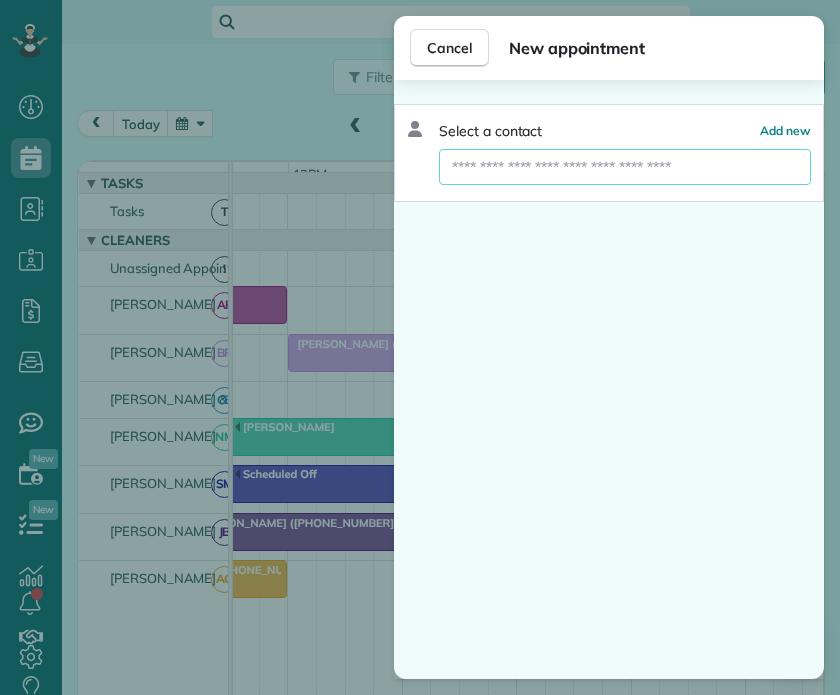 click at bounding box center (625, 167) 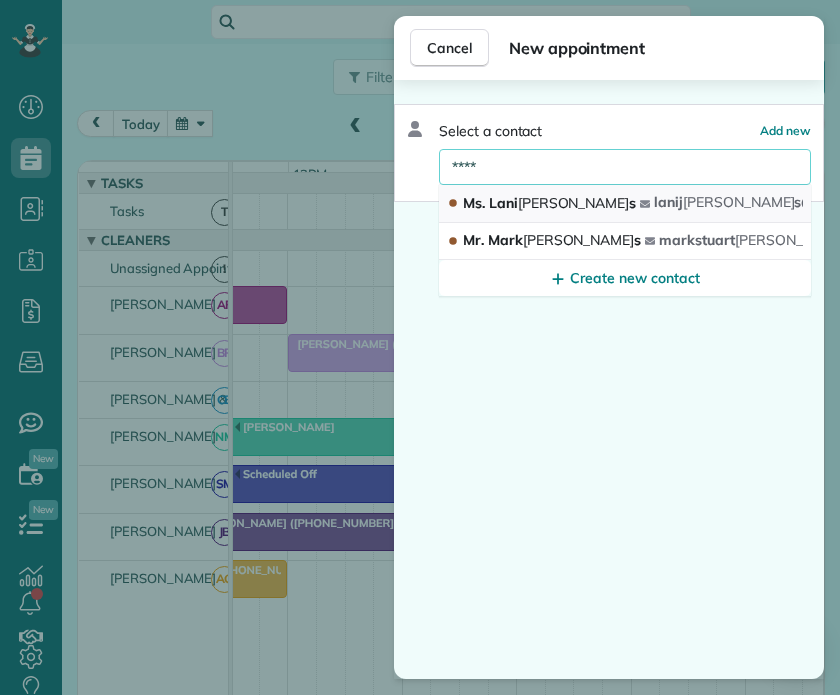 type on "****" 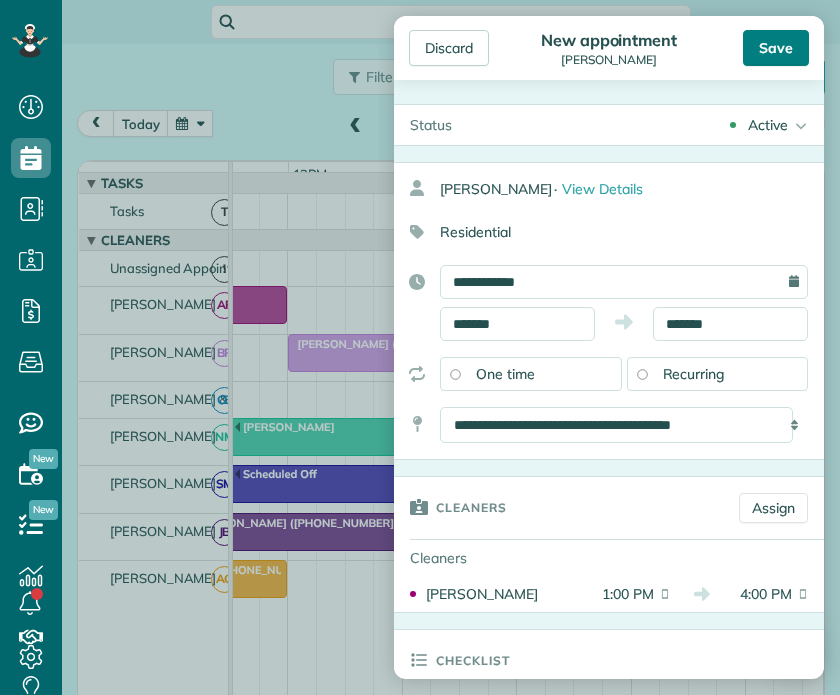 click on "Save" at bounding box center (776, 48) 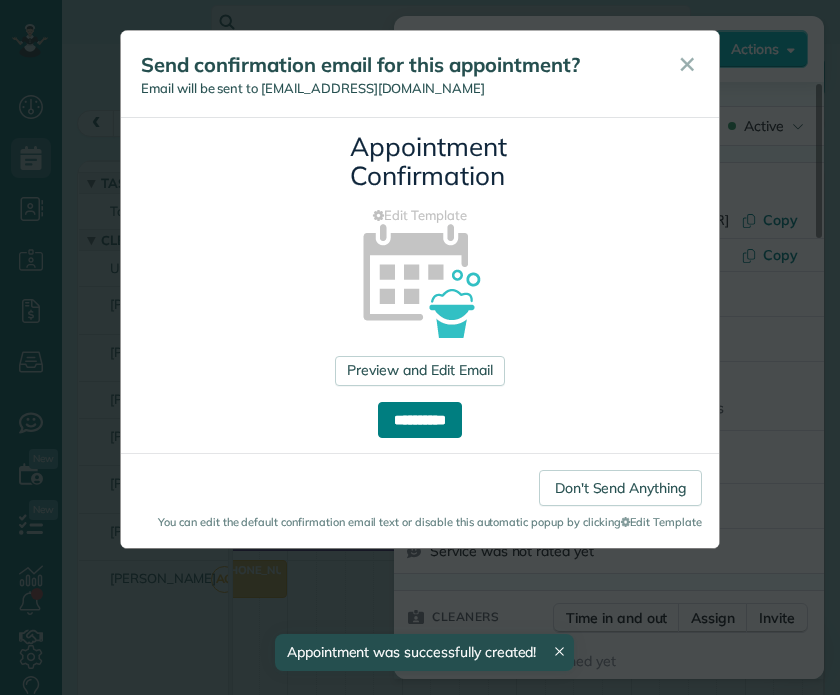 drag, startPoint x: 415, startPoint y: 419, endPoint x: 507, endPoint y: 389, distance: 96.76776 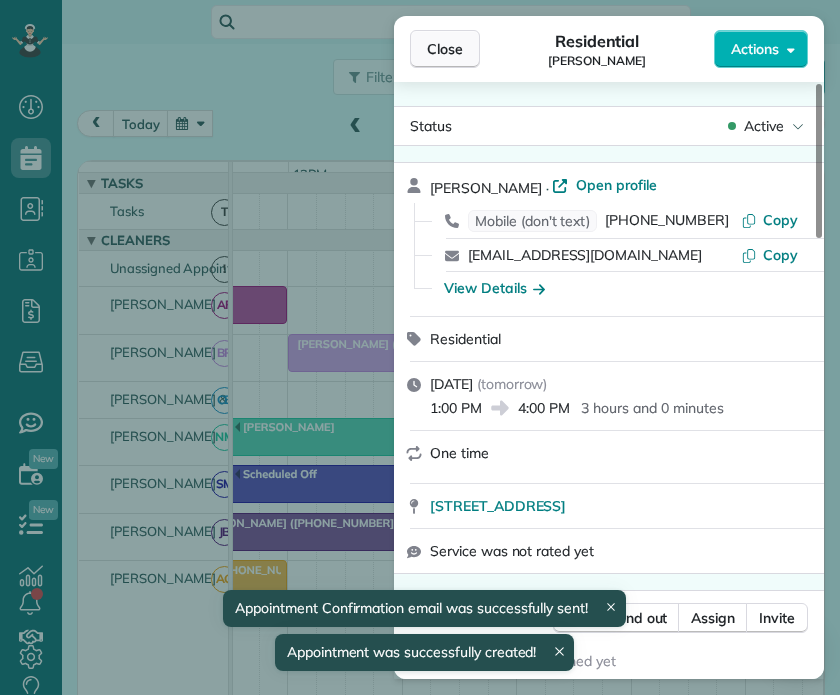 click on "Close" at bounding box center [445, 49] 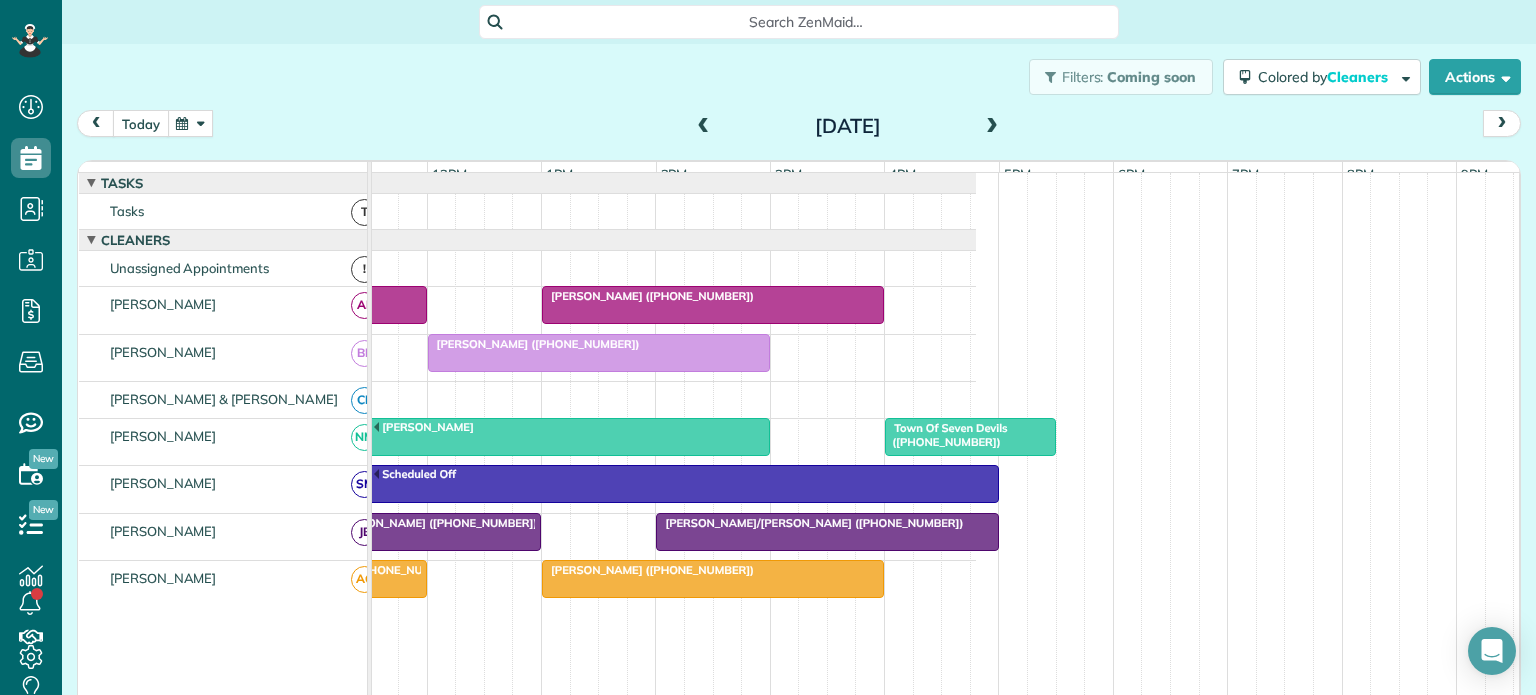 click on "today" at bounding box center (141, 123) 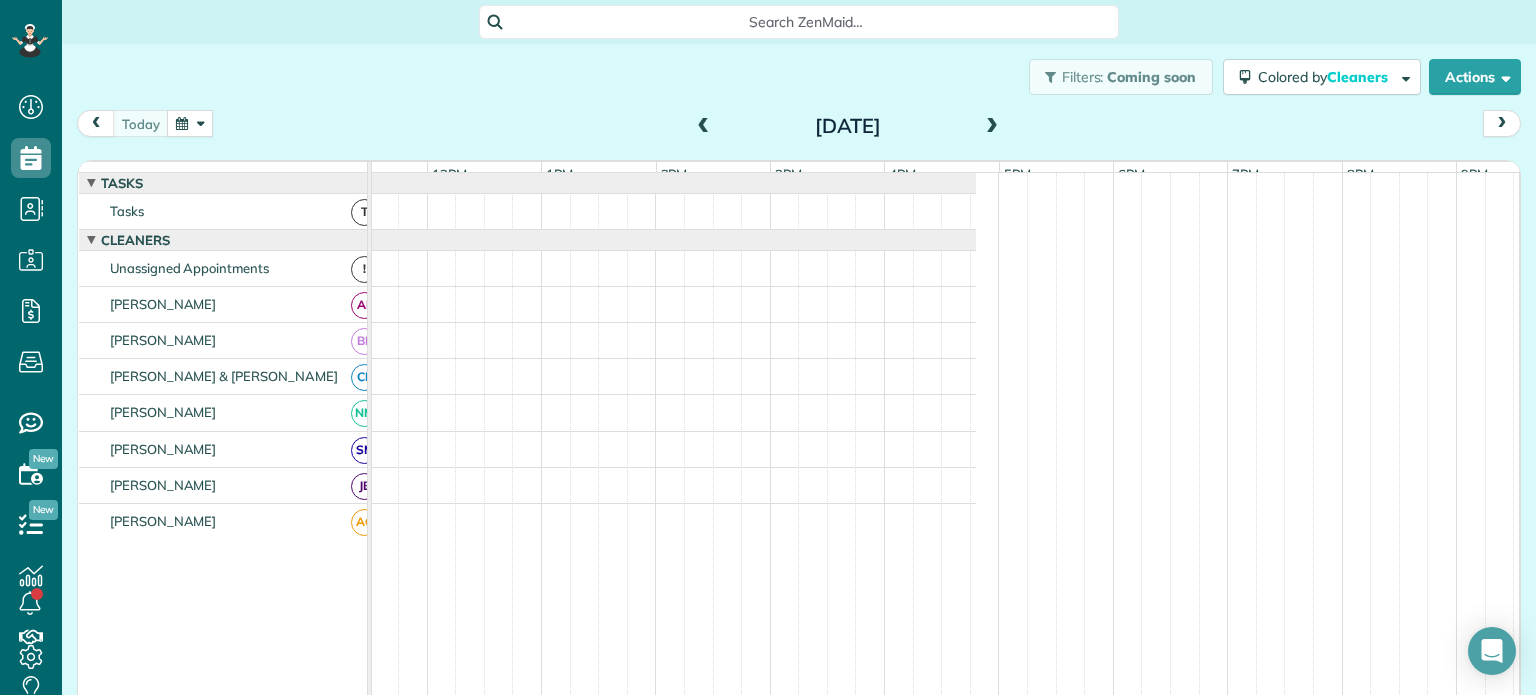 scroll, scrollTop: 0, scrollLeft: 0, axis: both 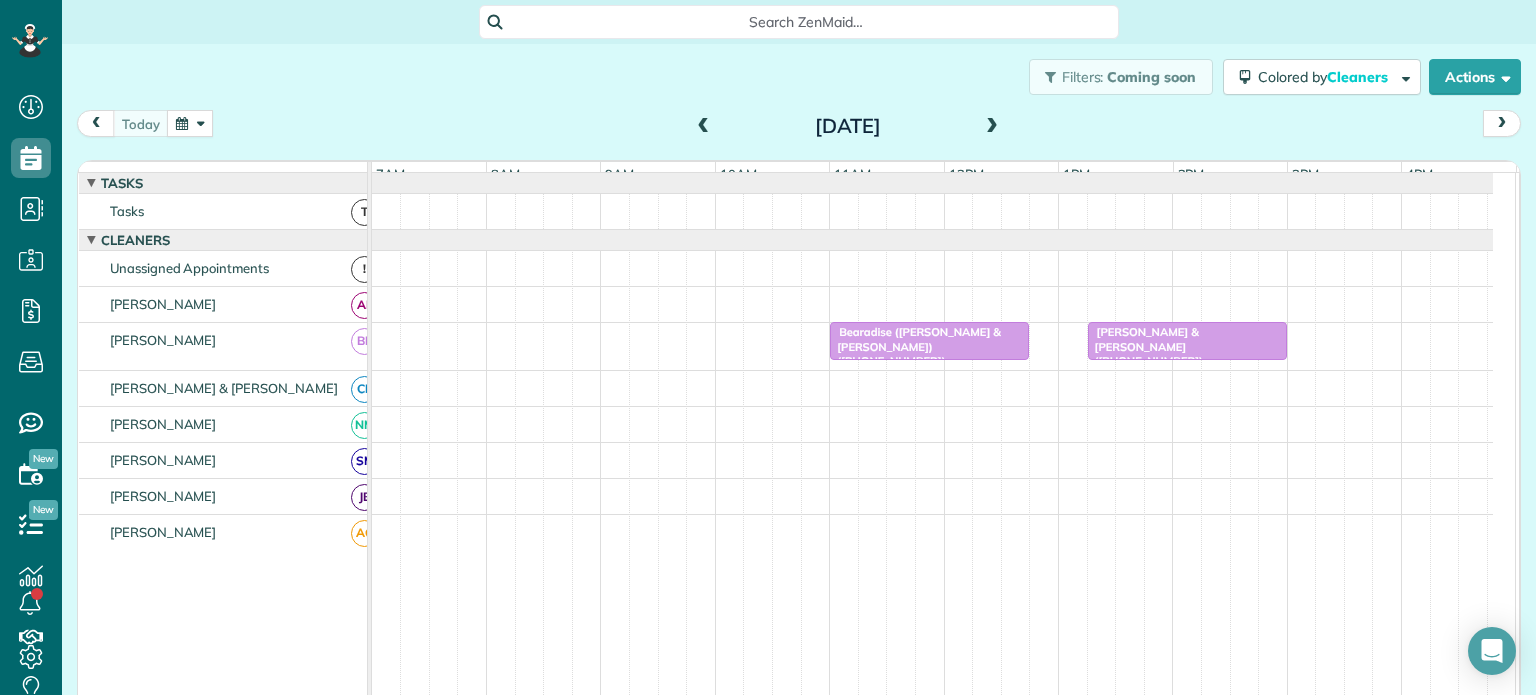 click on "Bearadise ([PERSON_NAME] & [PERSON_NAME]) ([PHONE_NUMBER])" at bounding box center (915, 346) 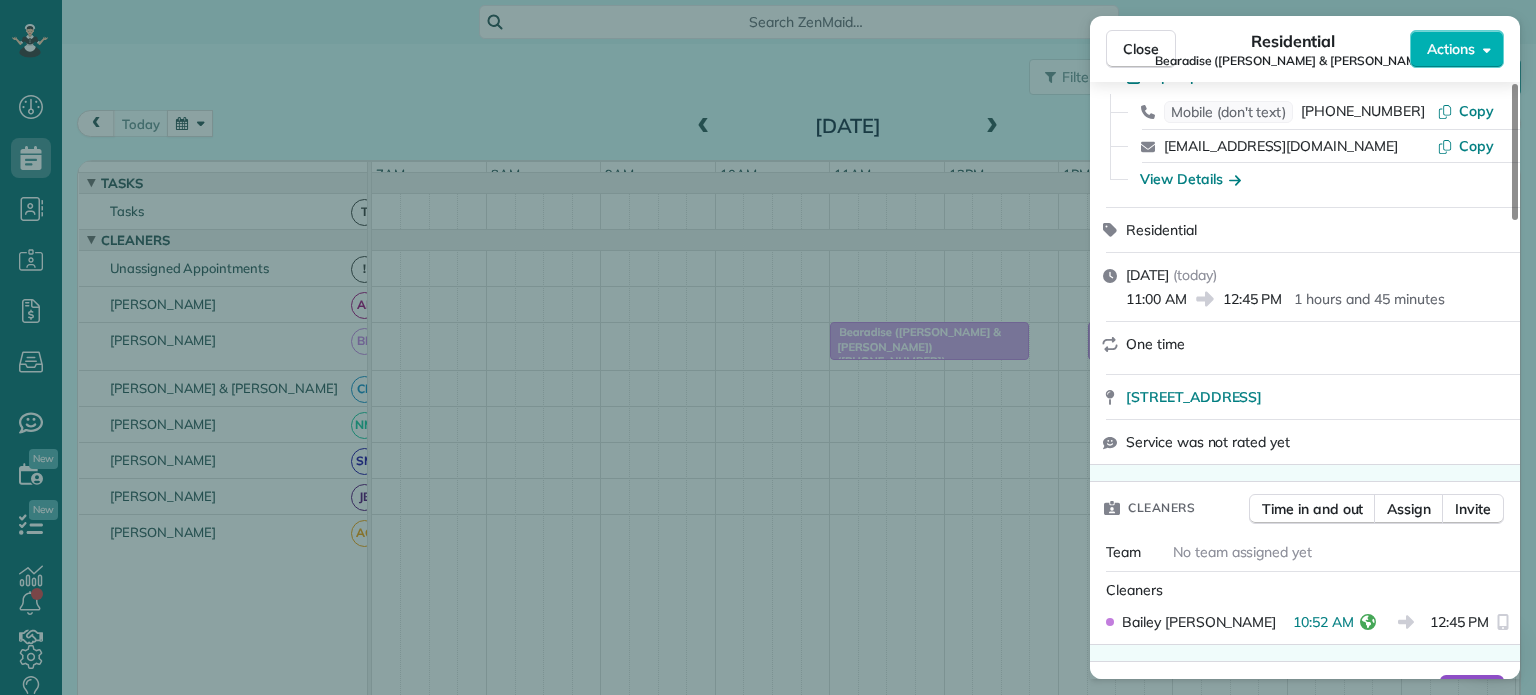 scroll, scrollTop: 300, scrollLeft: 0, axis: vertical 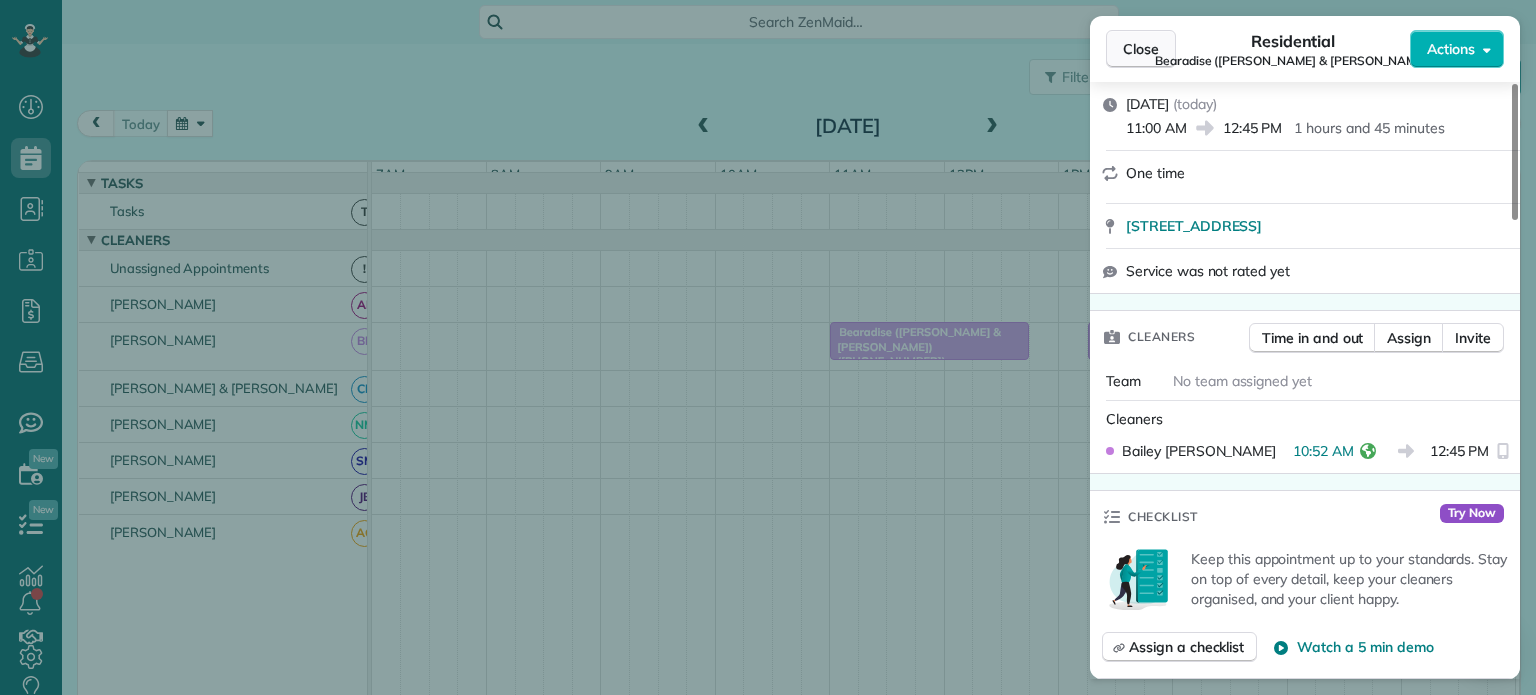 click on "Close" at bounding box center [1141, 49] 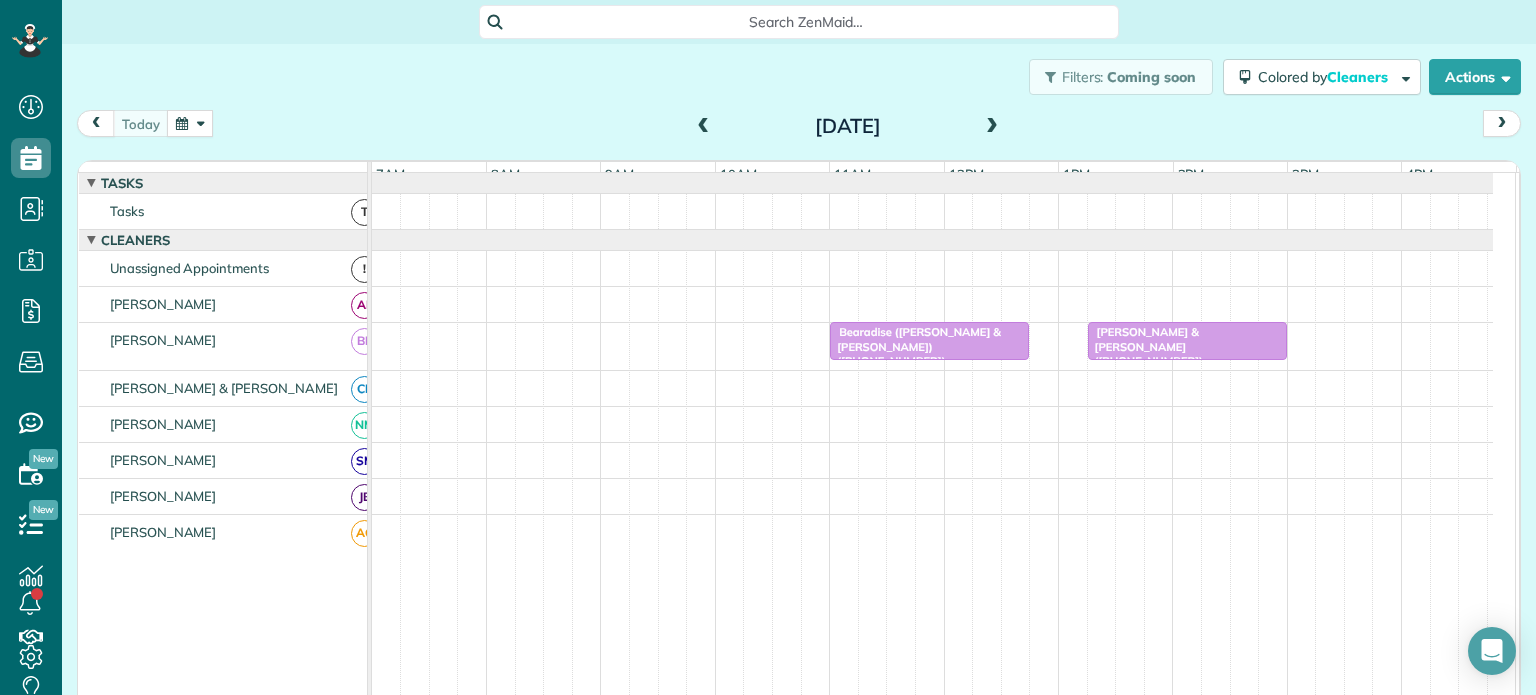 click at bounding box center [992, 127] 